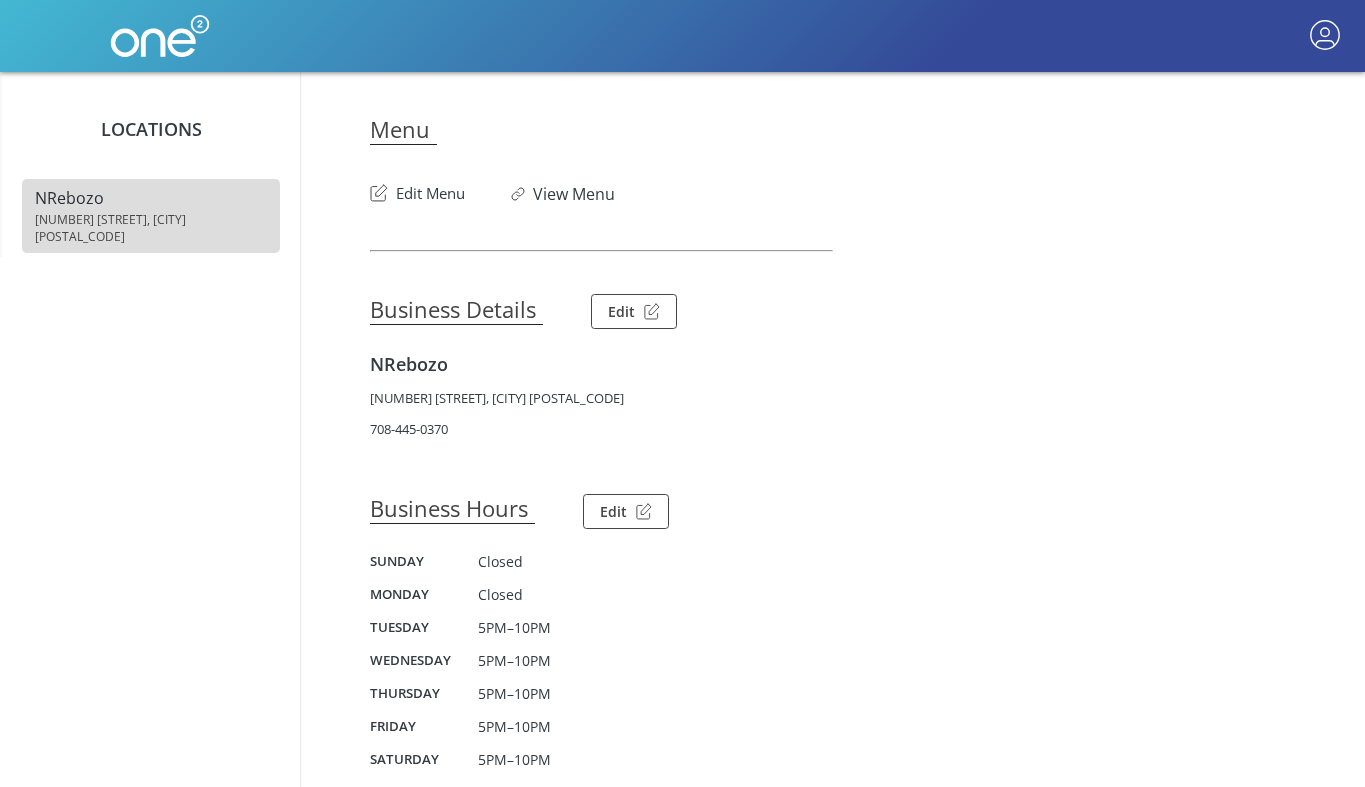 scroll, scrollTop: 0, scrollLeft: 0, axis: both 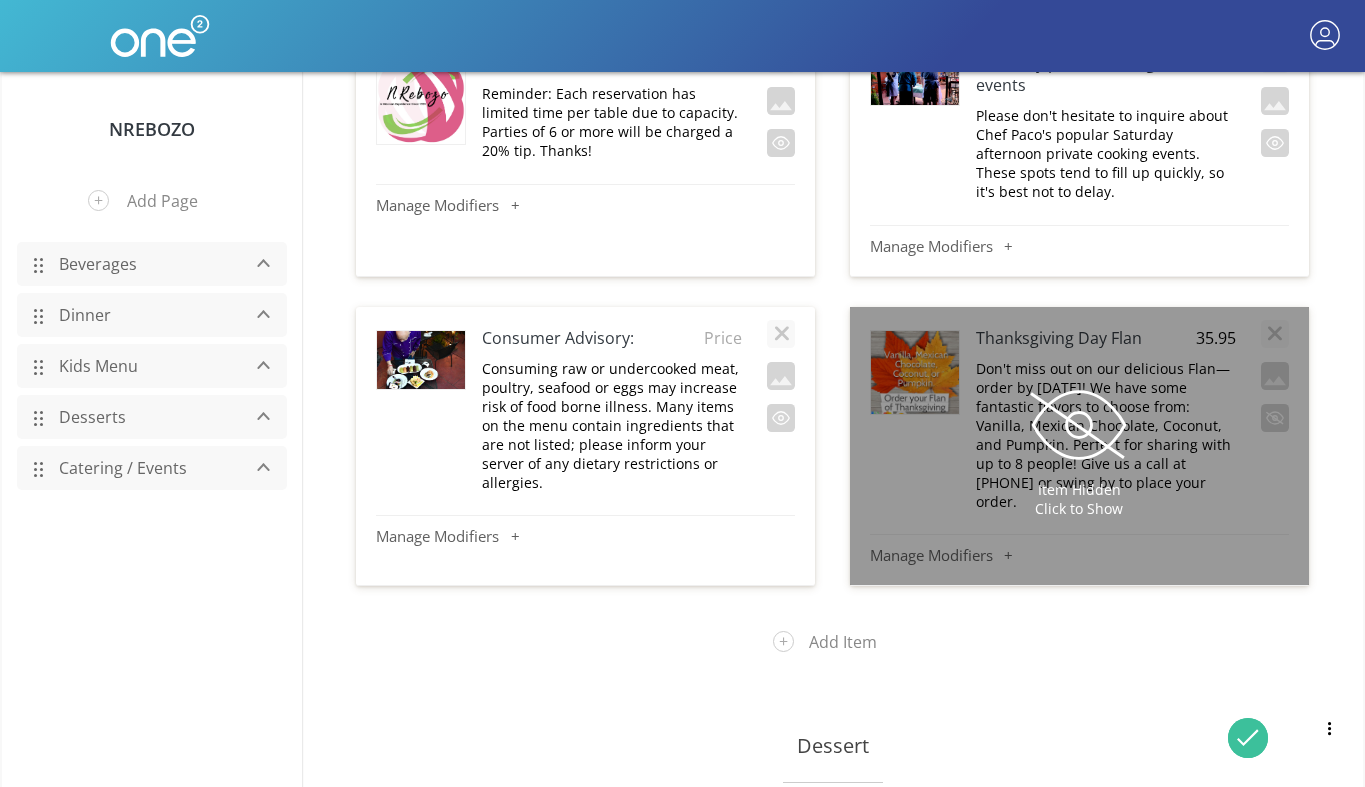click on "Beverages" at bounding box center [144, 264] 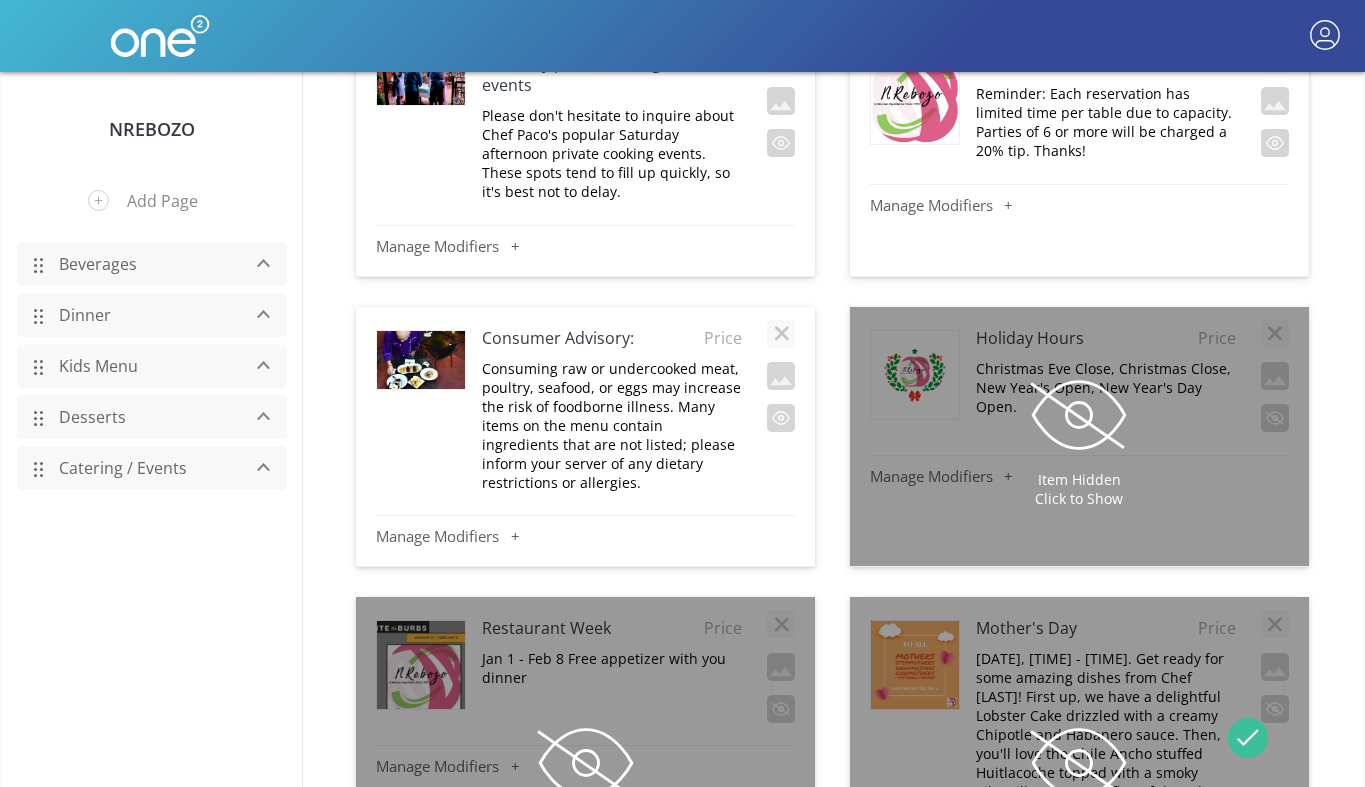 click on "Dinner" at bounding box center [144, 315] 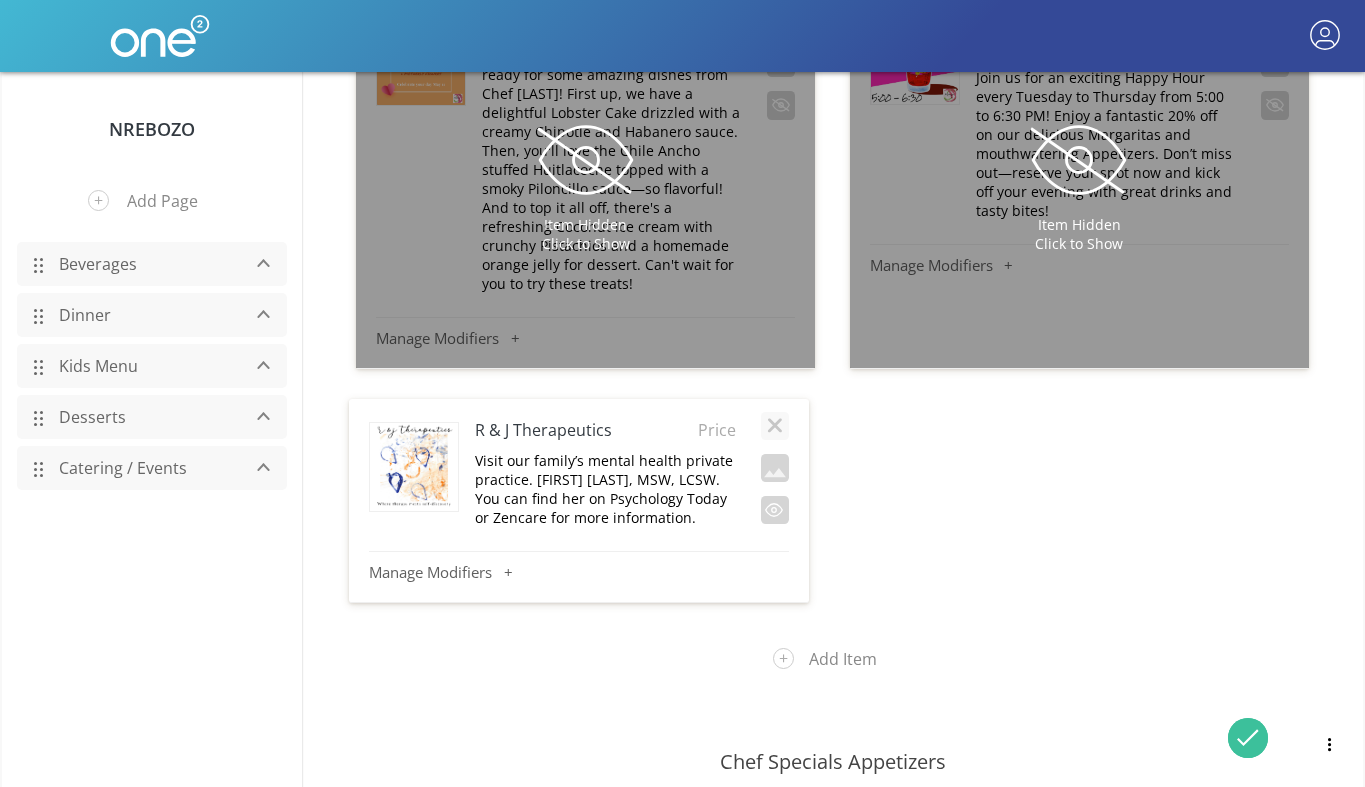 scroll, scrollTop: 1365, scrollLeft: 0, axis: vertical 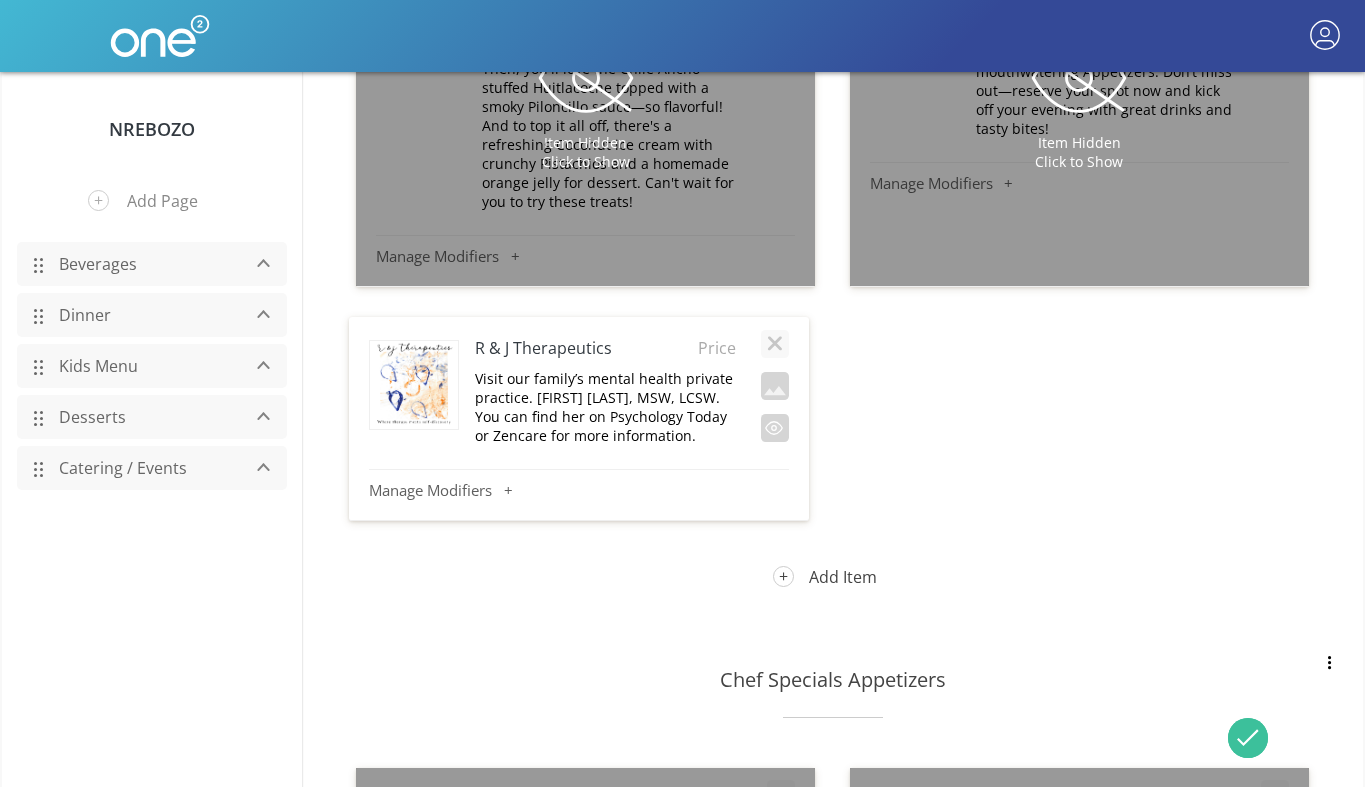 click on "Add Item" at bounding box center [833, 577] 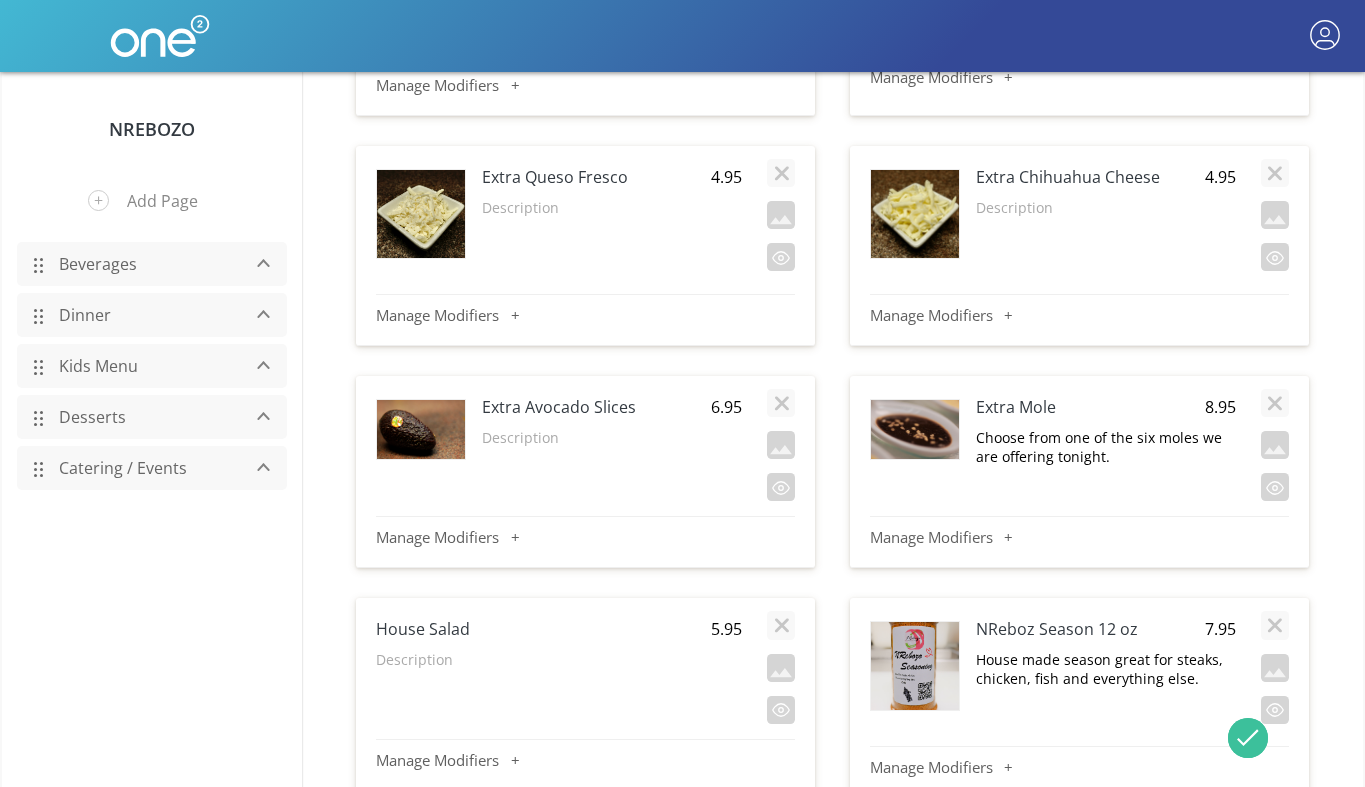 scroll, scrollTop: 20235, scrollLeft: 0, axis: vertical 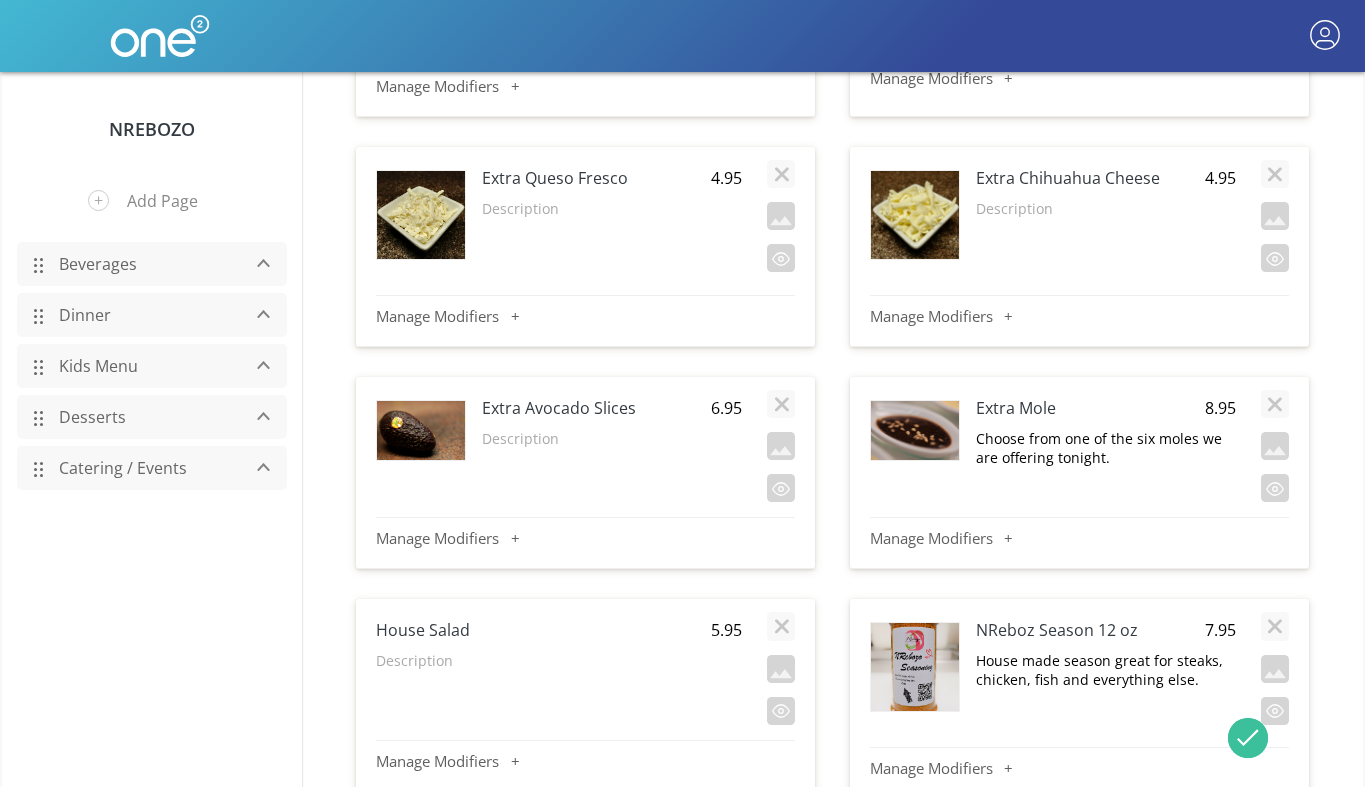 click on "NReboz Season 12 oz" at bounding box center [1080, 630] 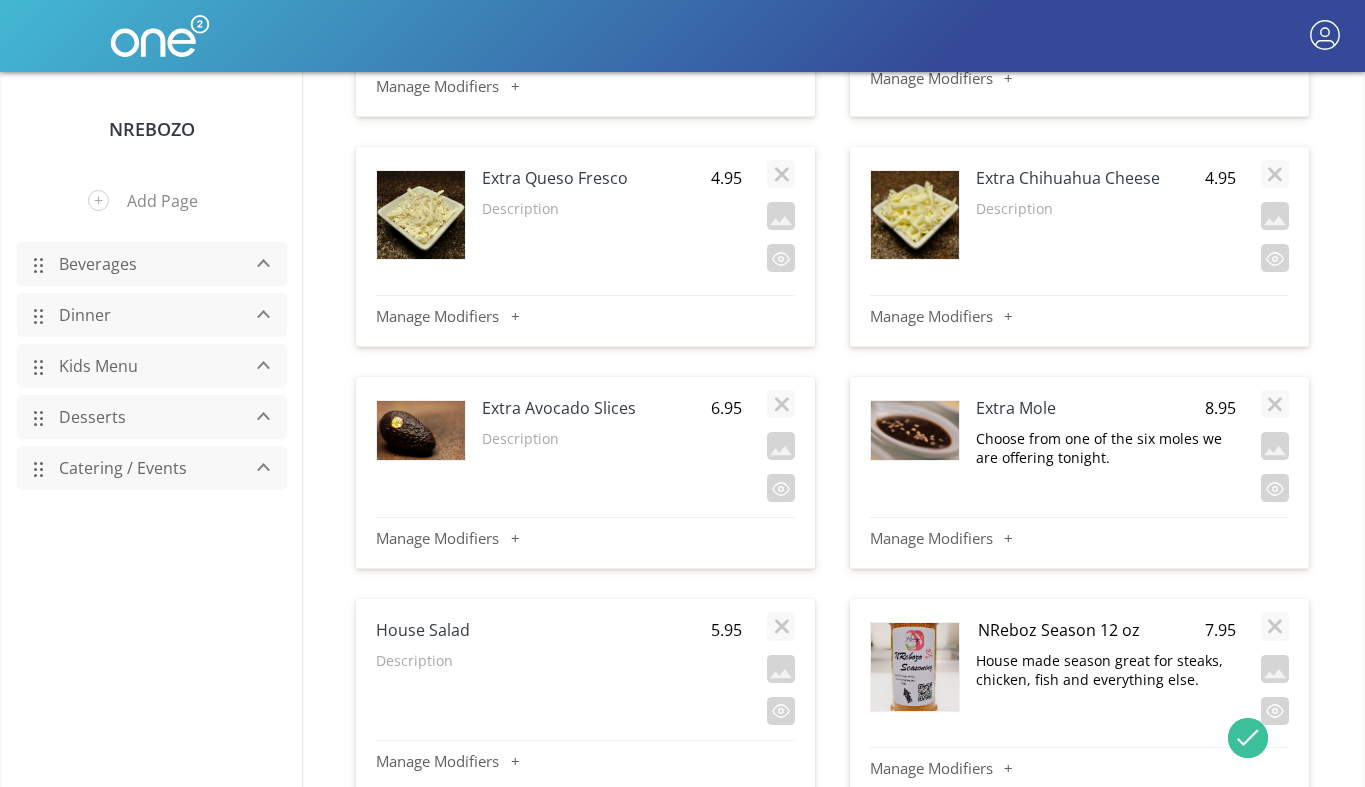 click on "NReboz Season 12 oz" at bounding box center (1080, 630) 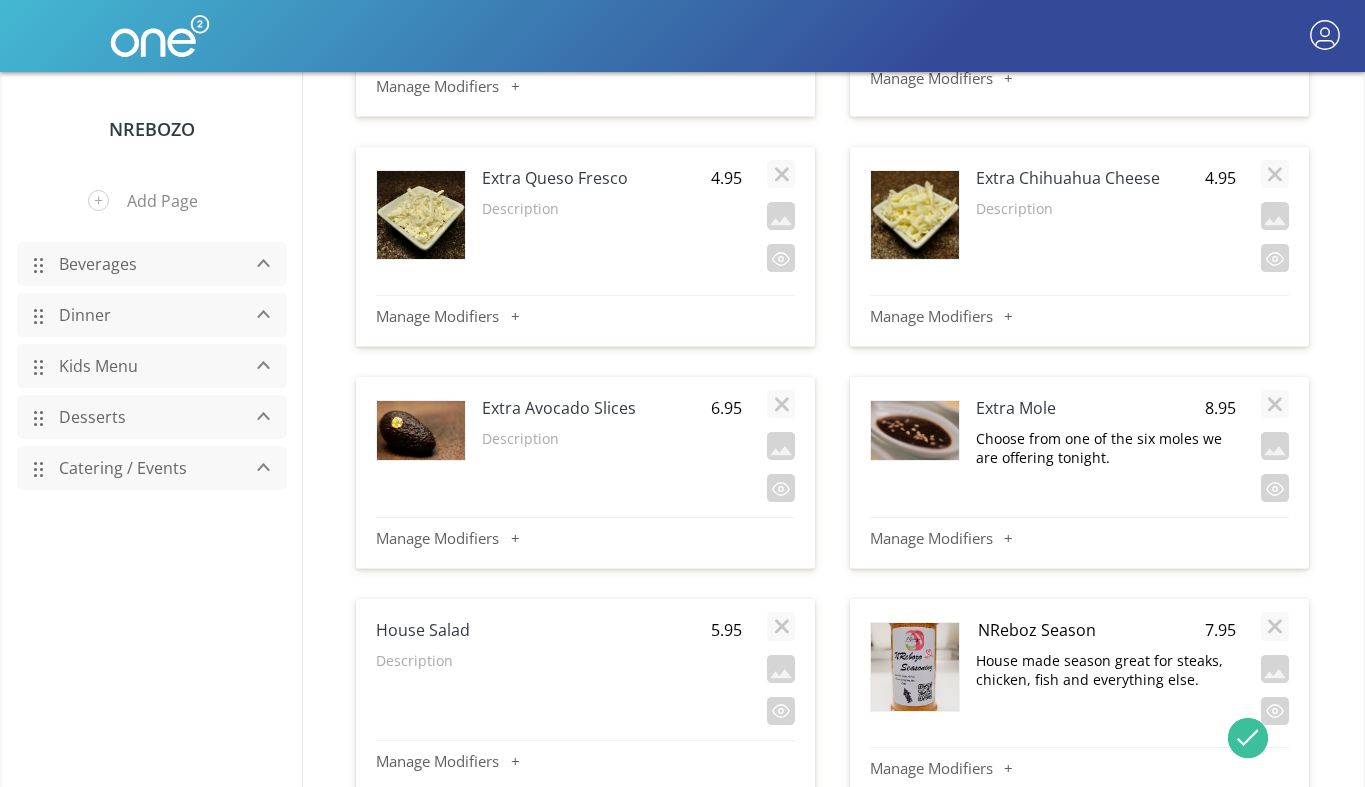 type on "NReboz Season" 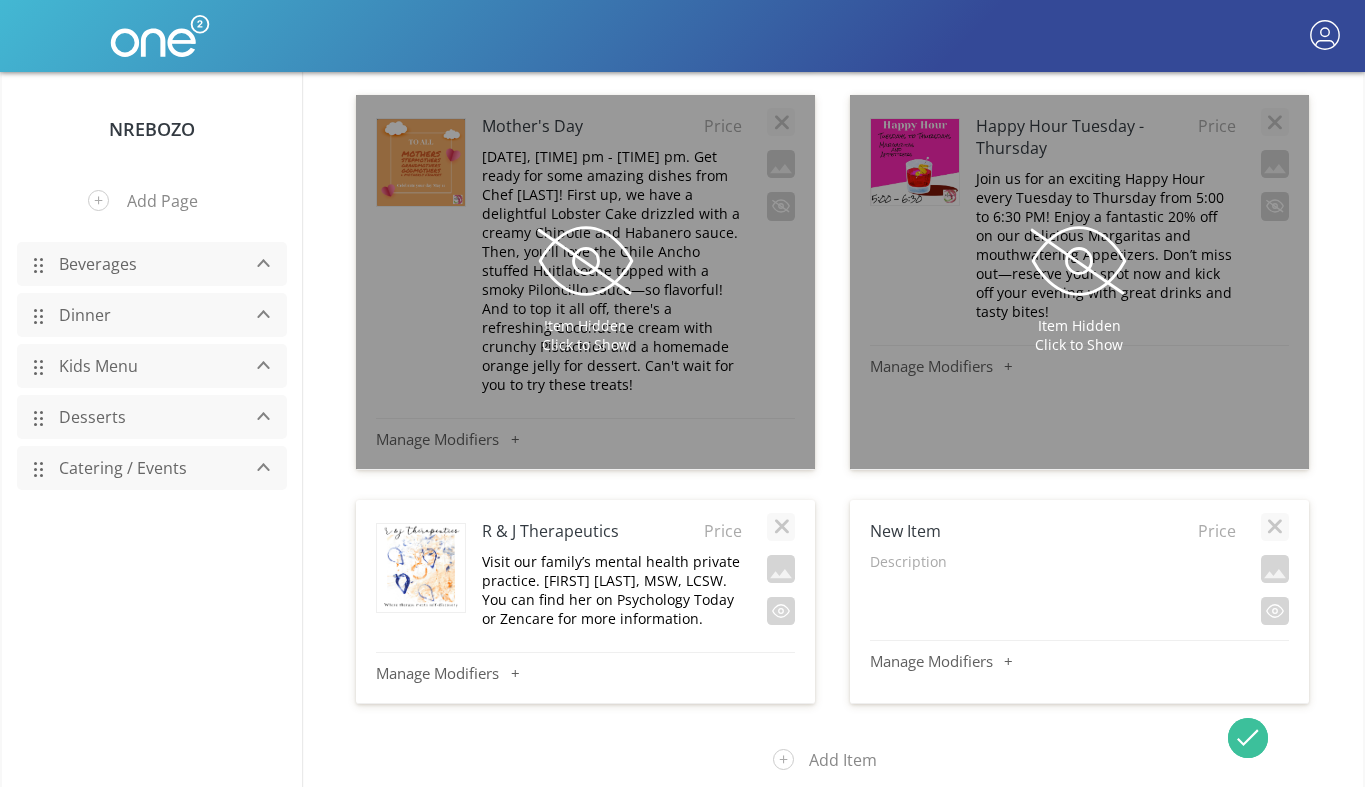 scroll, scrollTop: 1191, scrollLeft: 0, axis: vertical 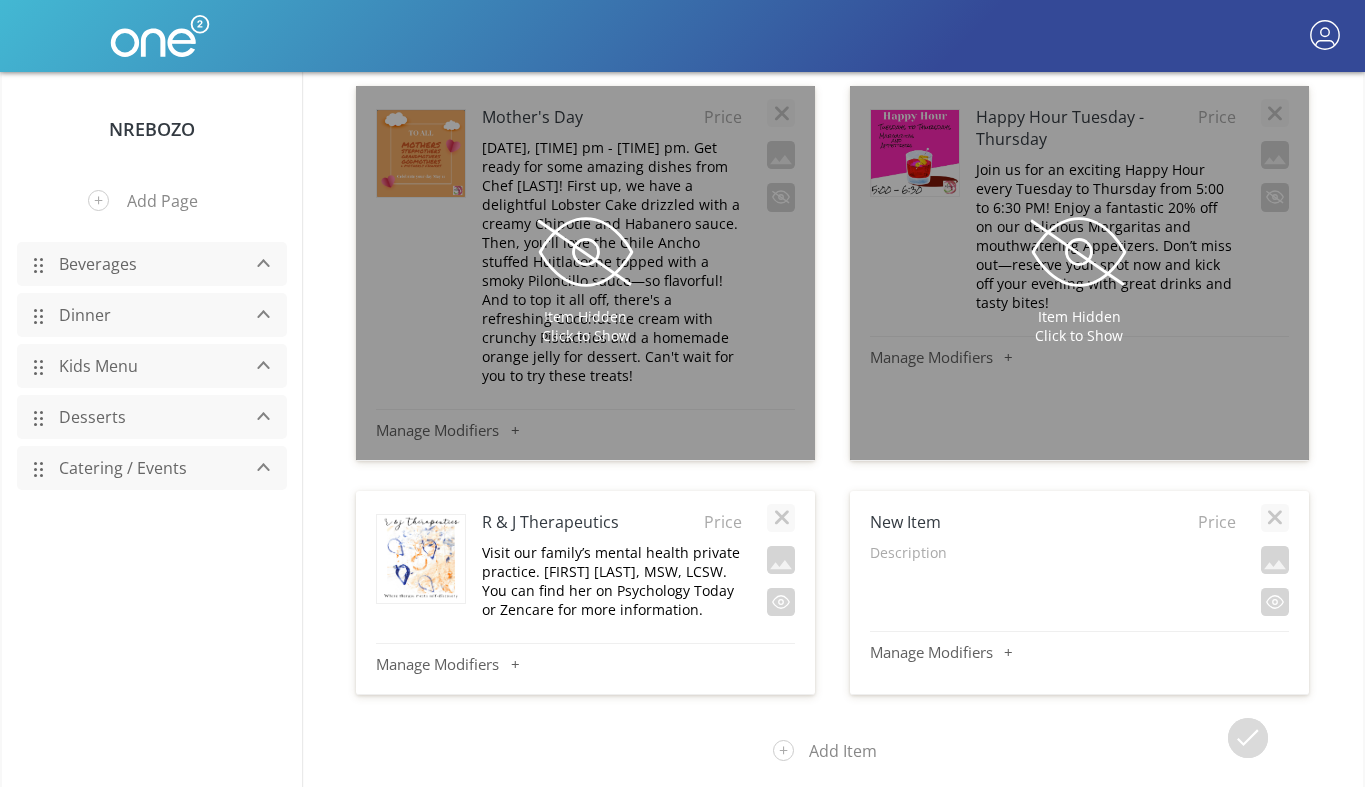 click on "New Item" at bounding box center (1016, 522) 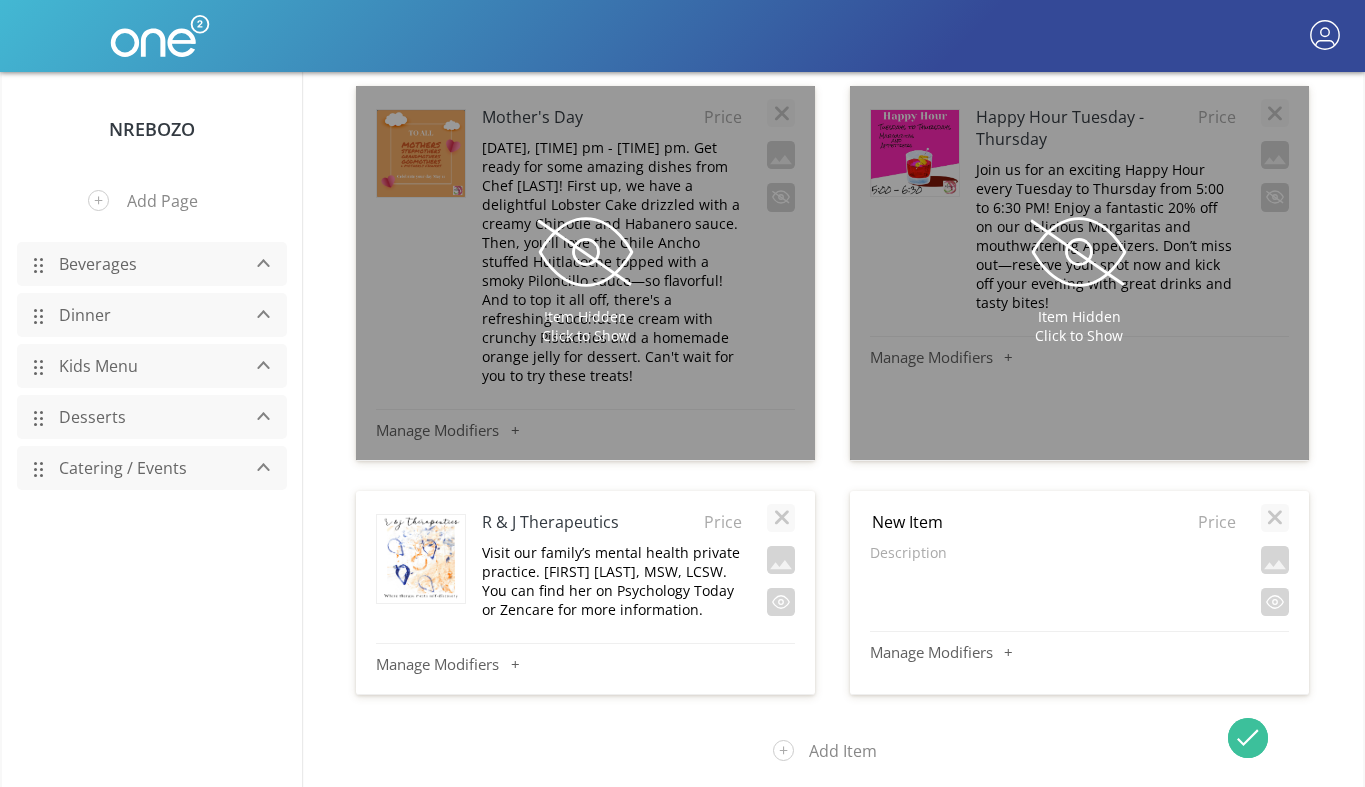type on "NReboz Season" 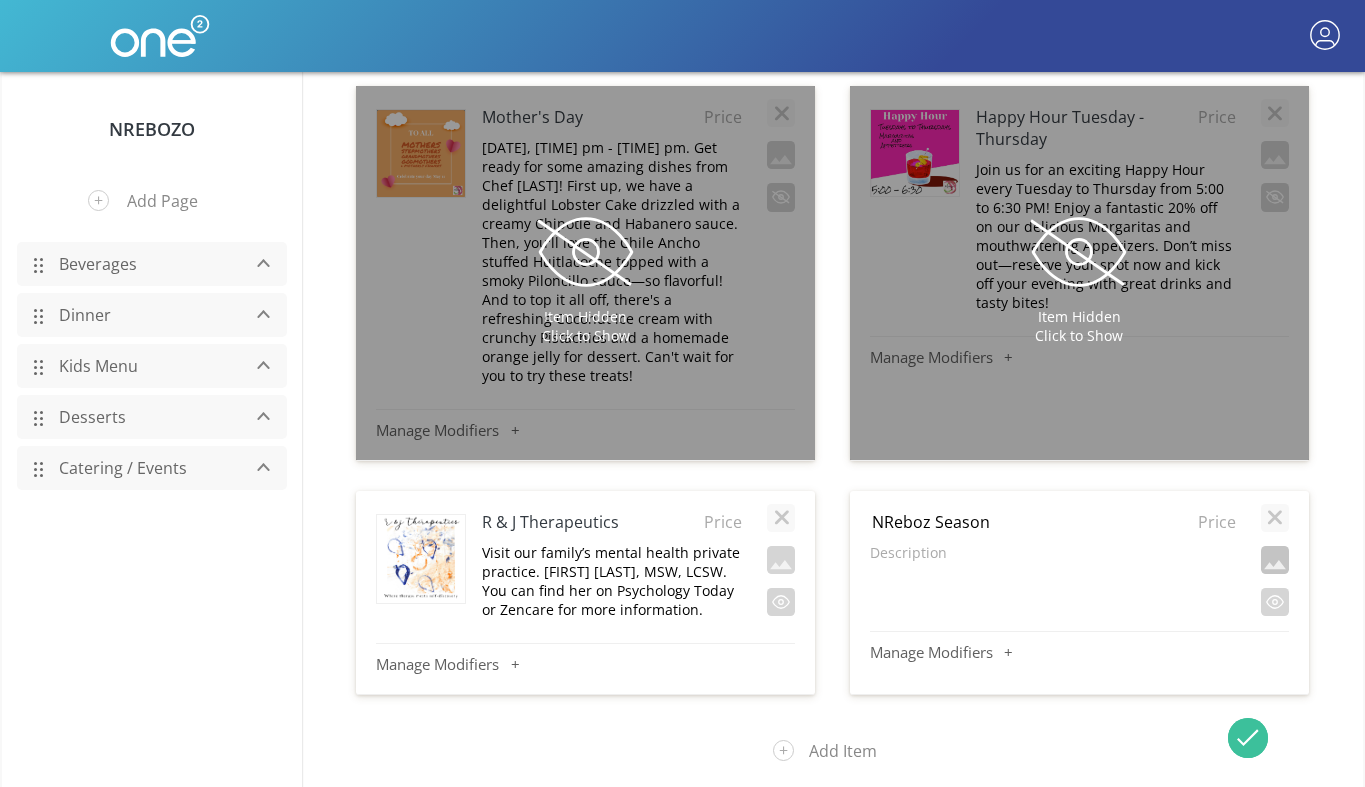 click at bounding box center (1275, 560) 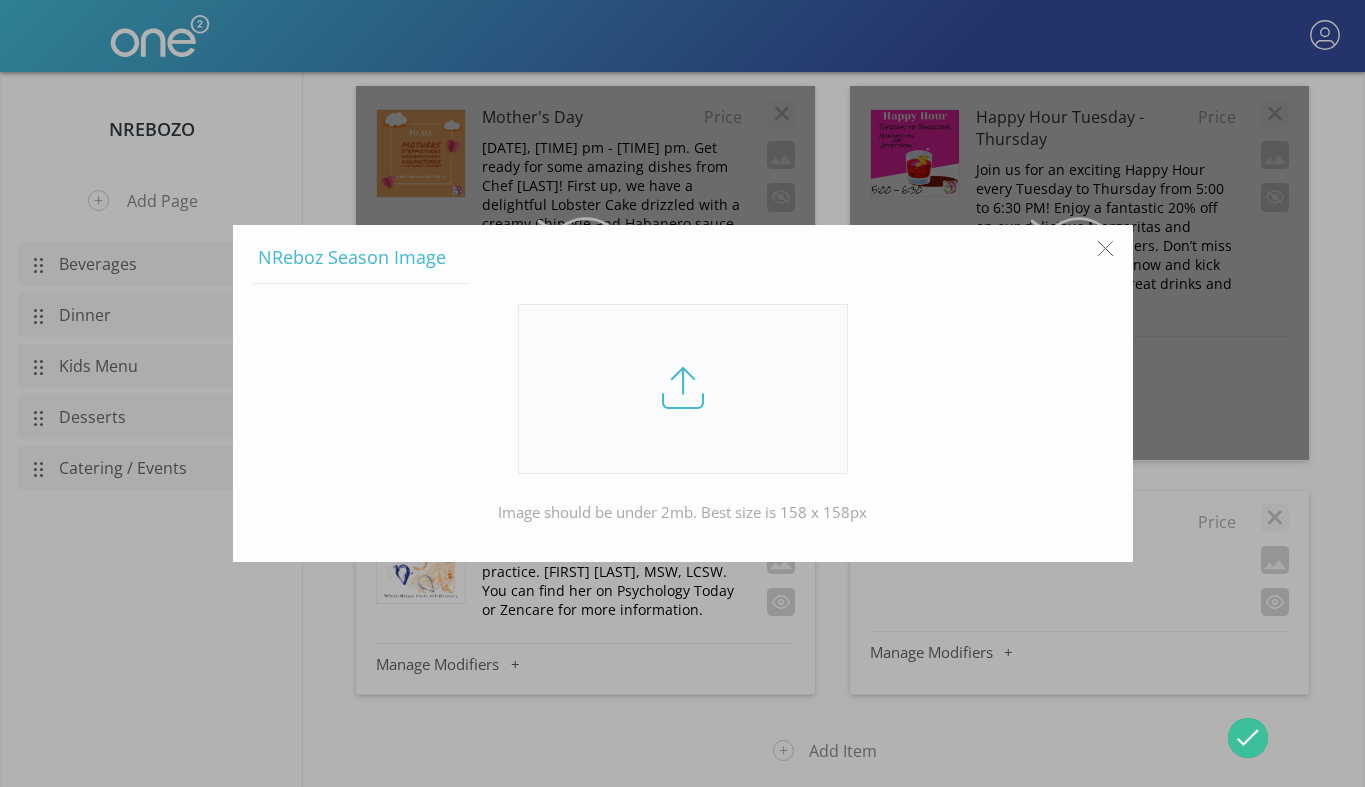 click at bounding box center [683, 389] 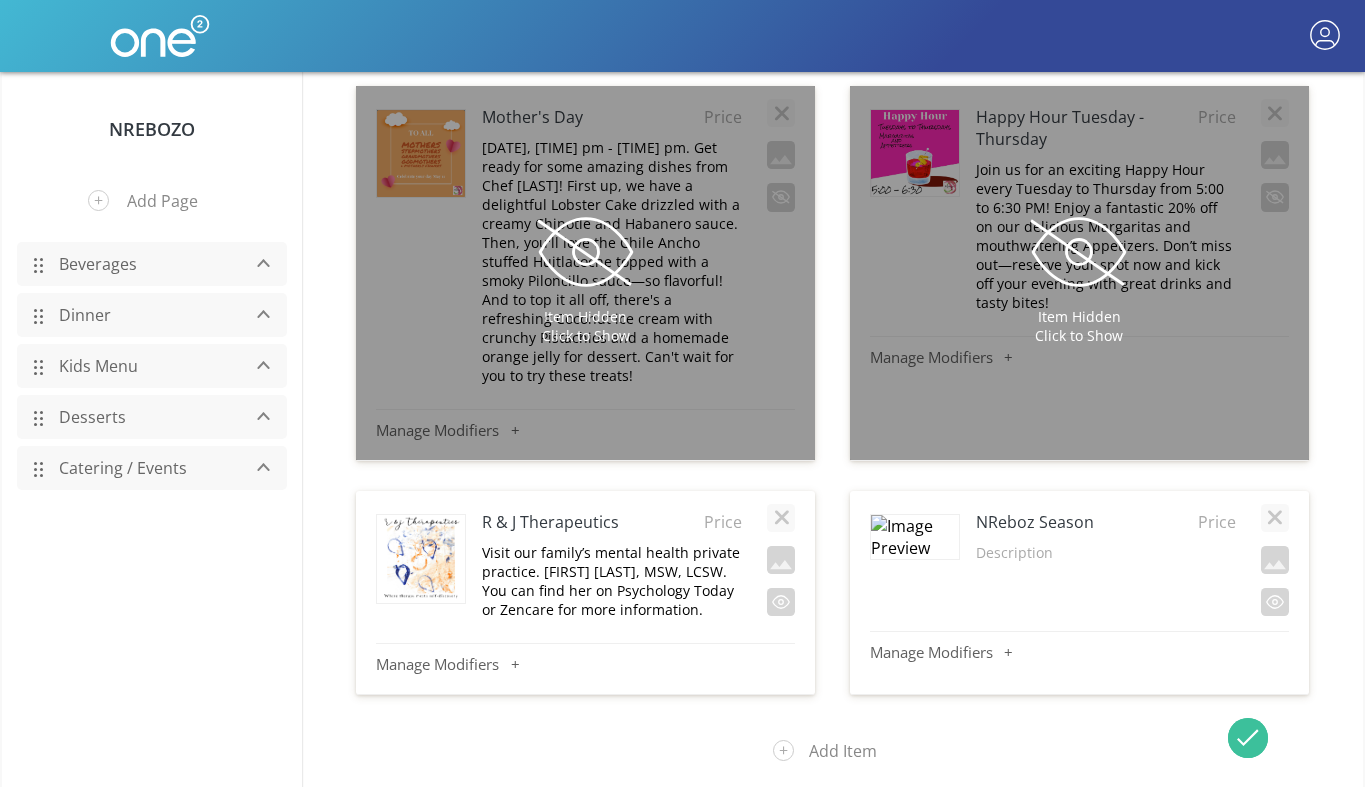 click at bounding box center [915, 537] 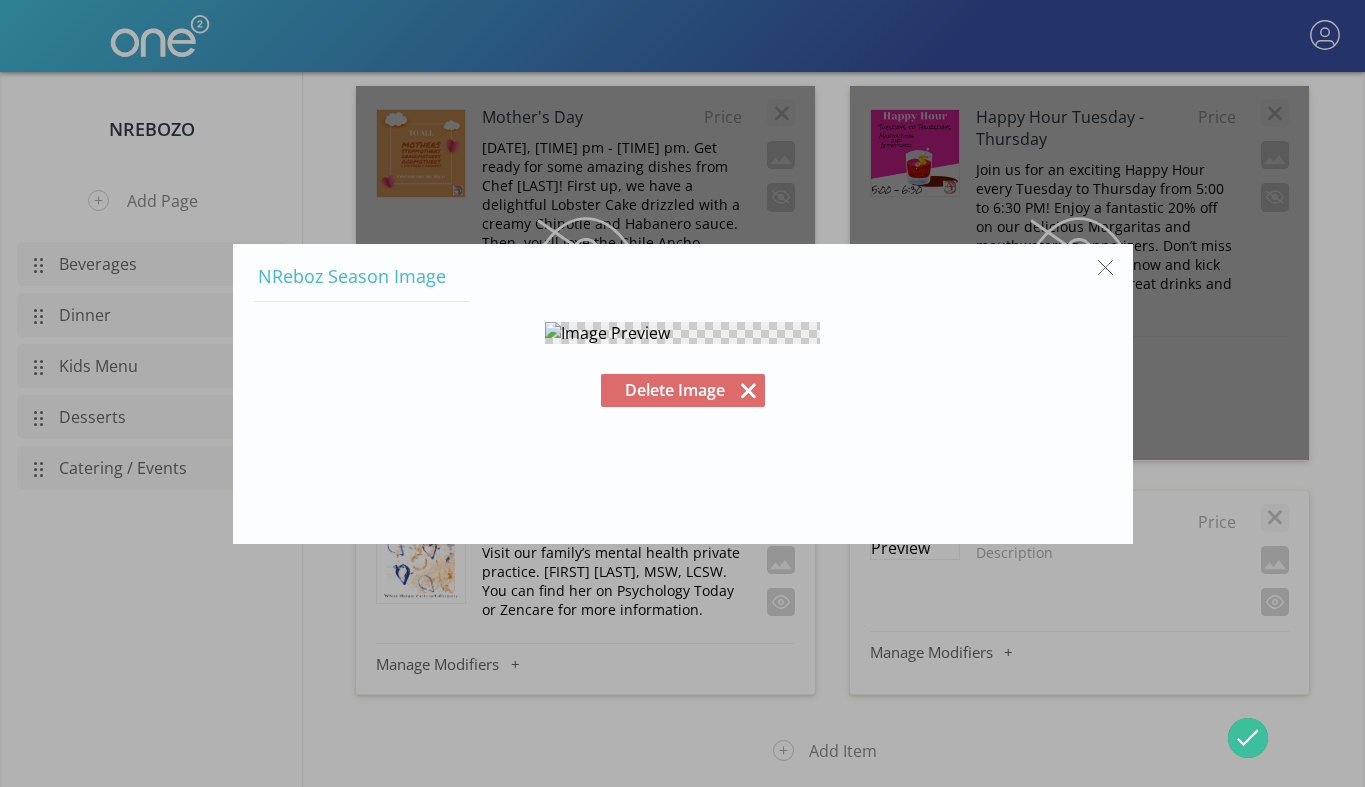 click on "Delete Image" at bounding box center [683, 390] 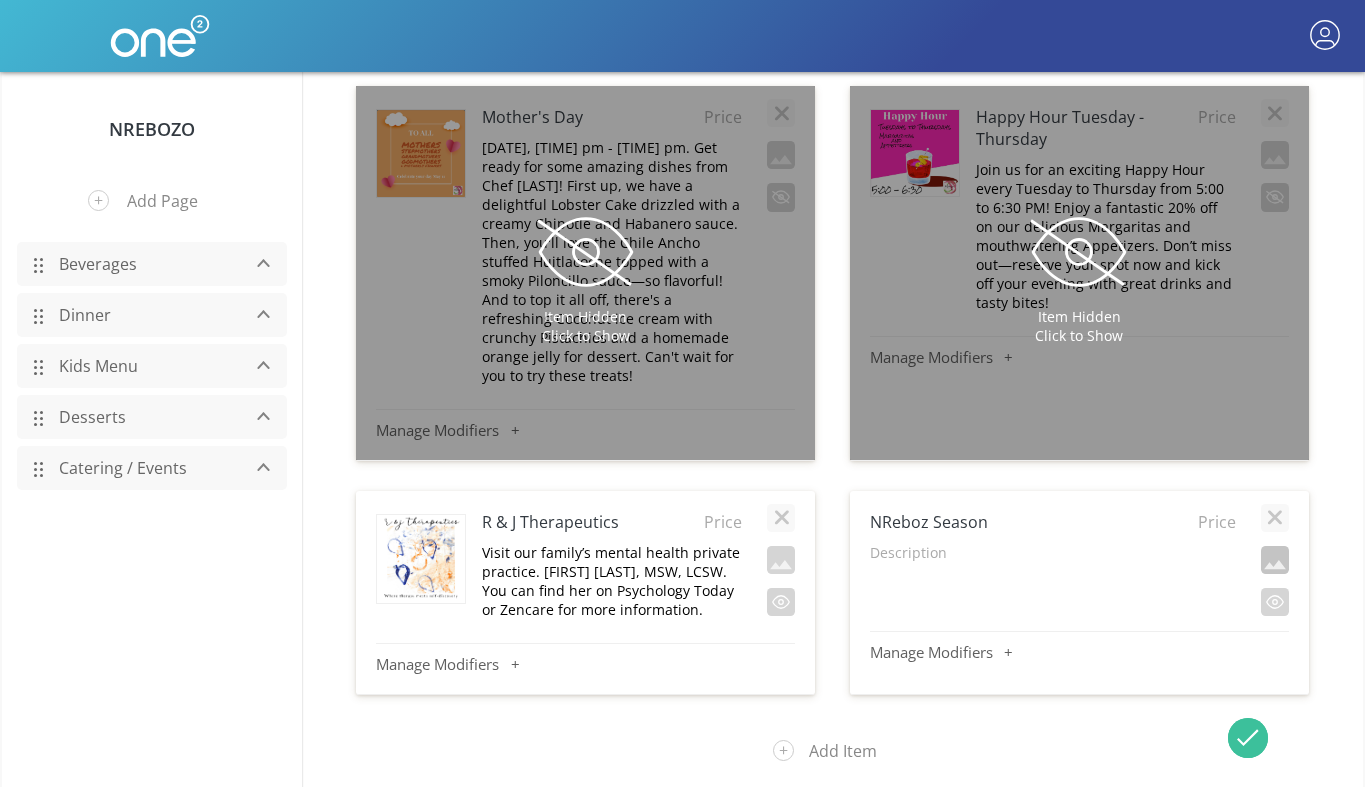 click at bounding box center [1275, 560] 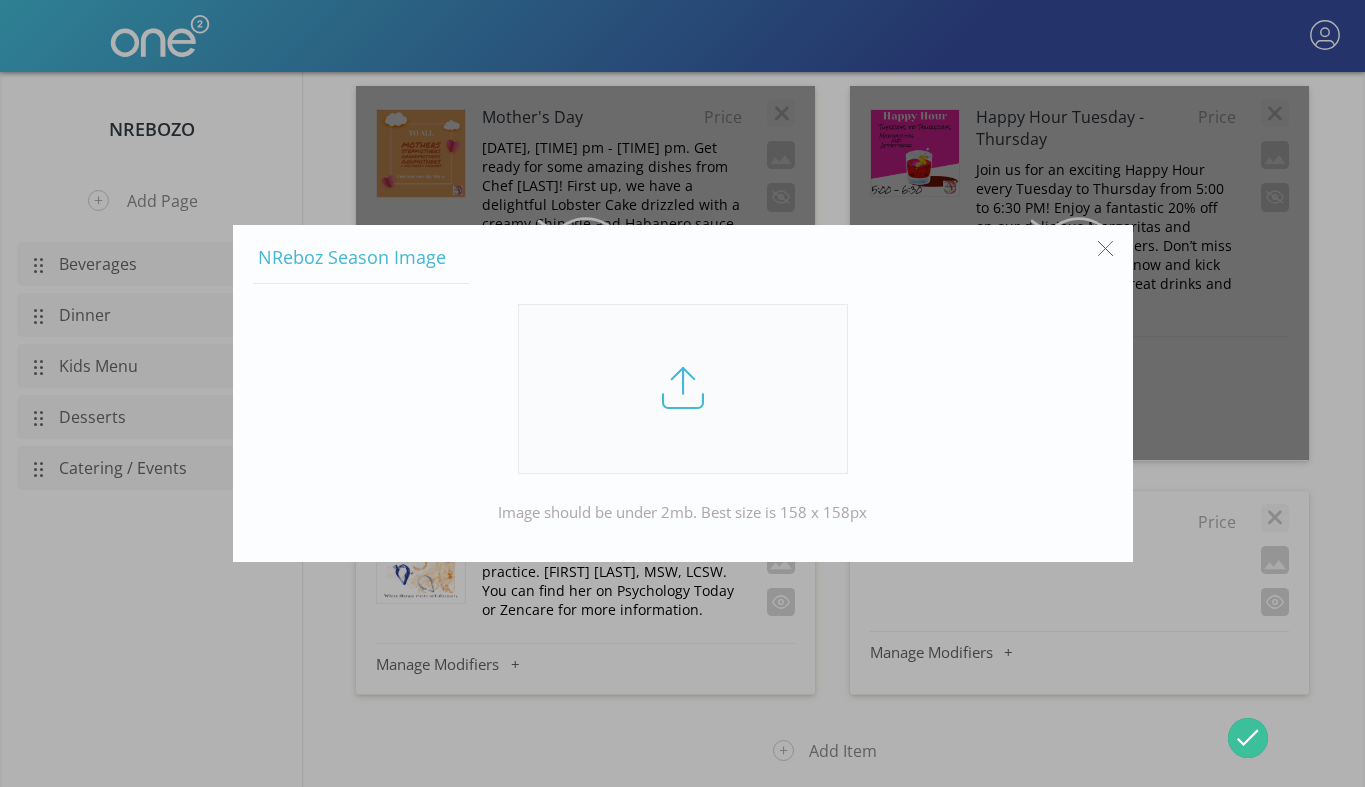 click at bounding box center (683, 389) 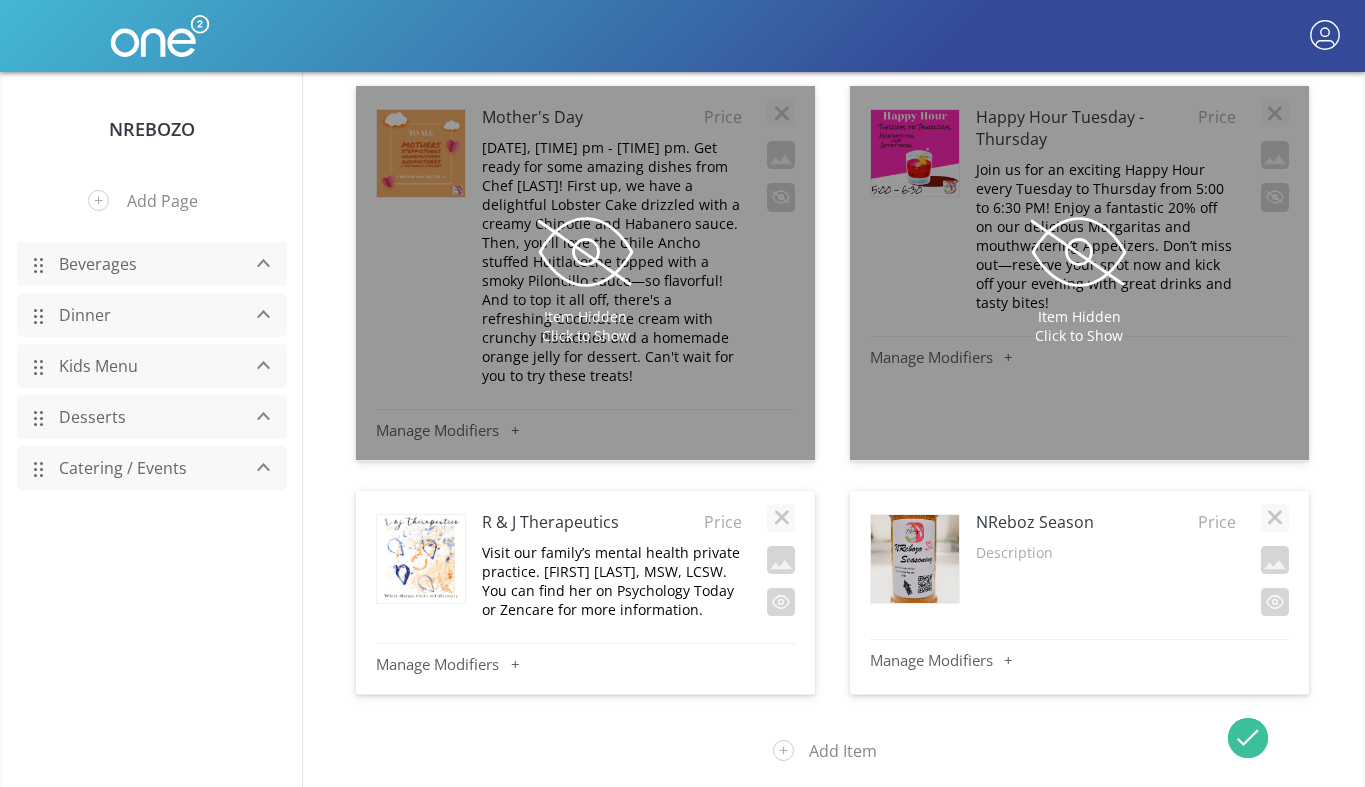 click on "Description" at bounding box center (1106, 557) 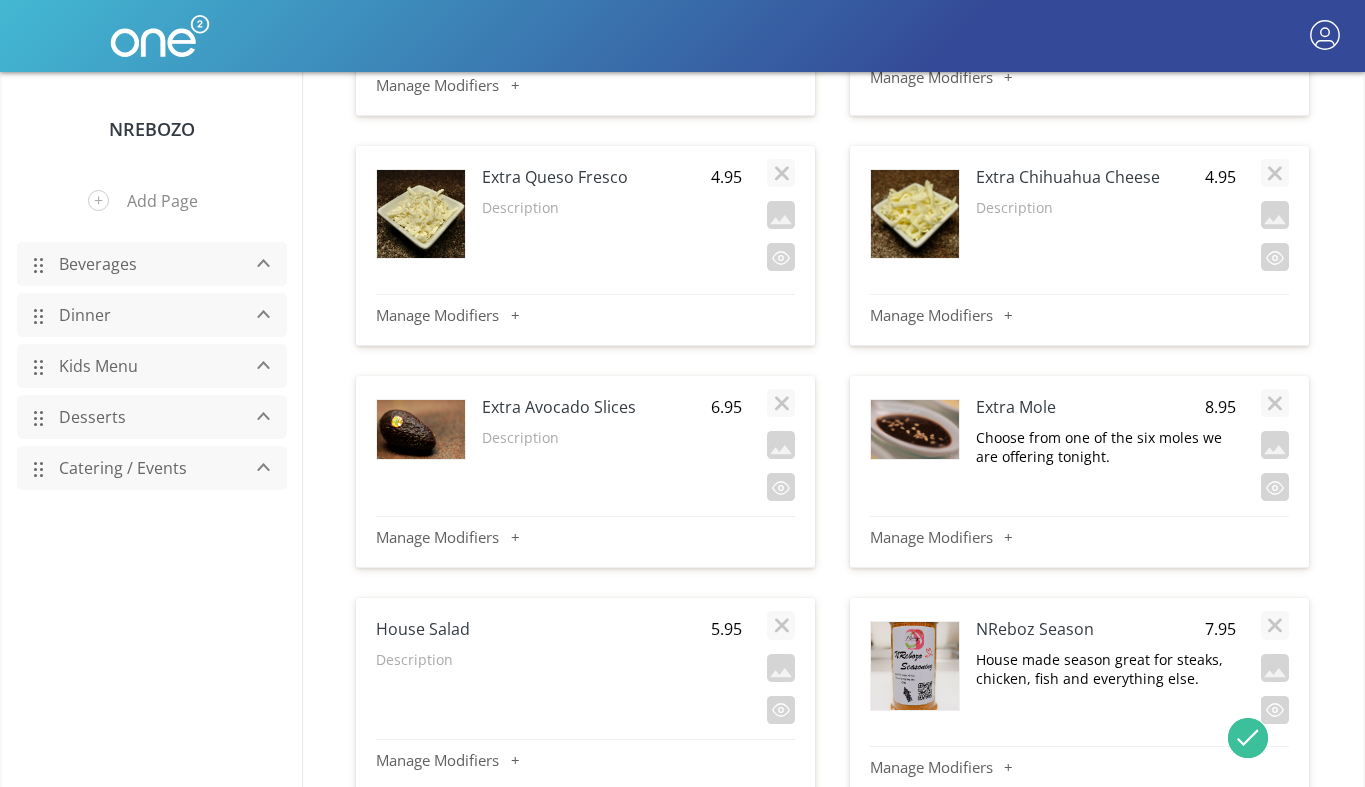 scroll, scrollTop: 20235, scrollLeft: 0, axis: vertical 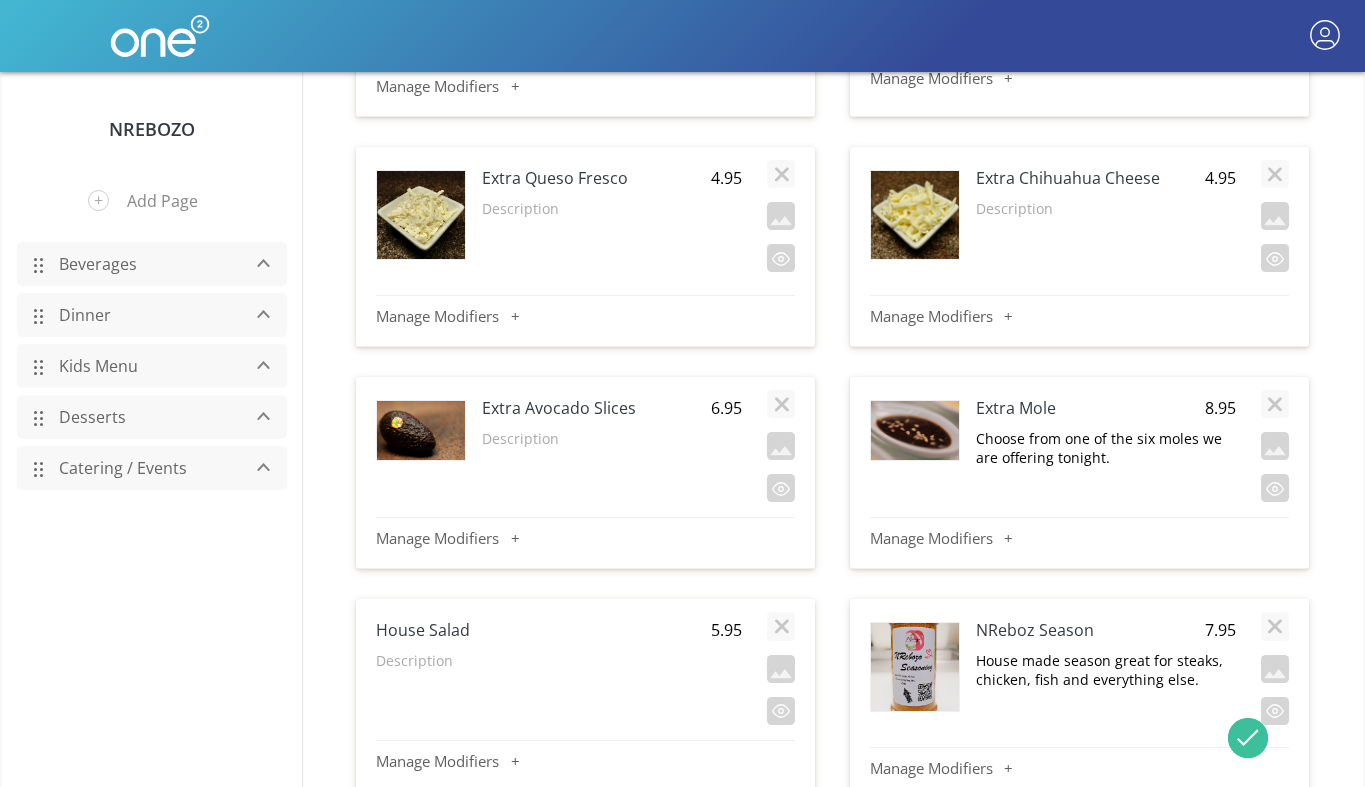 click on "House made season great for steaks, chicken, fish and everything else." at bounding box center (1106, 670) 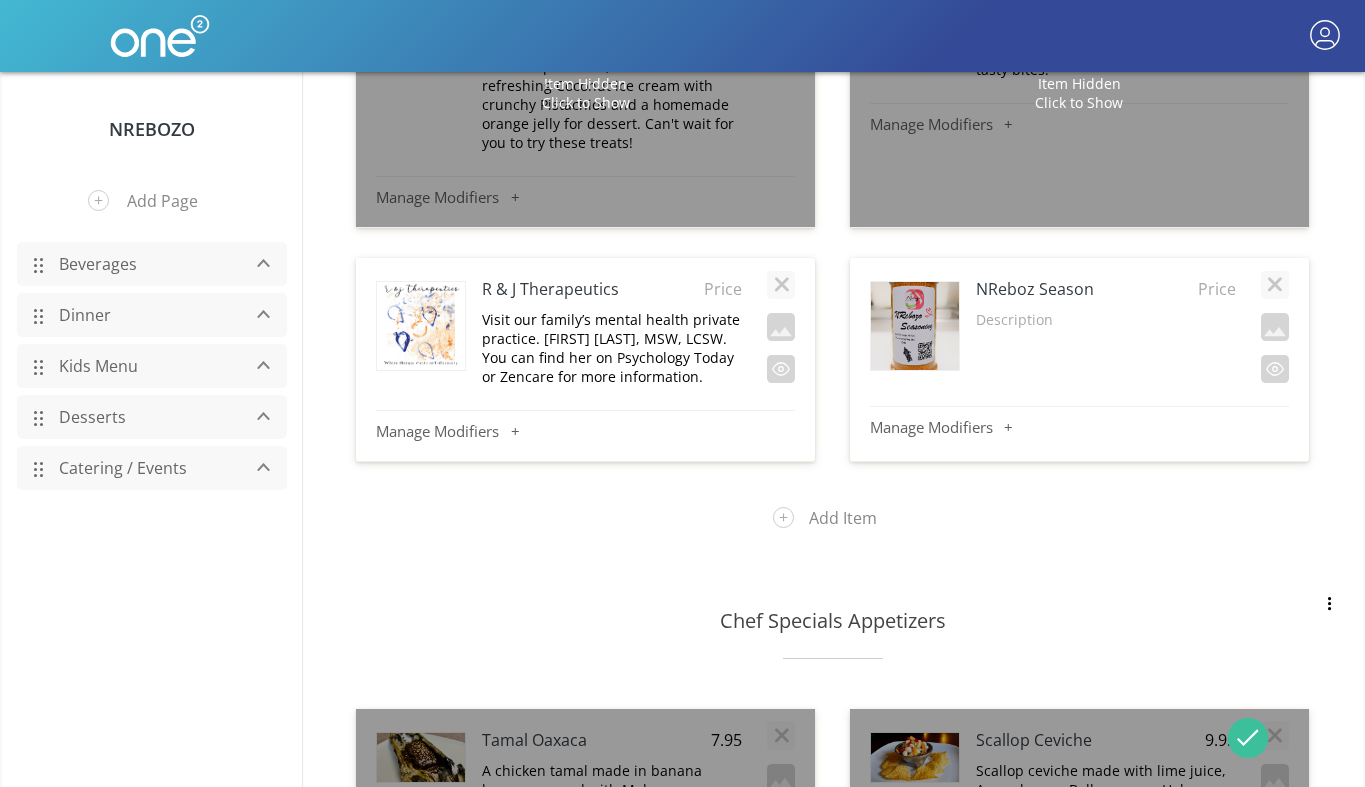 scroll, scrollTop: 1410, scrollLeft: 0, axis: vertical 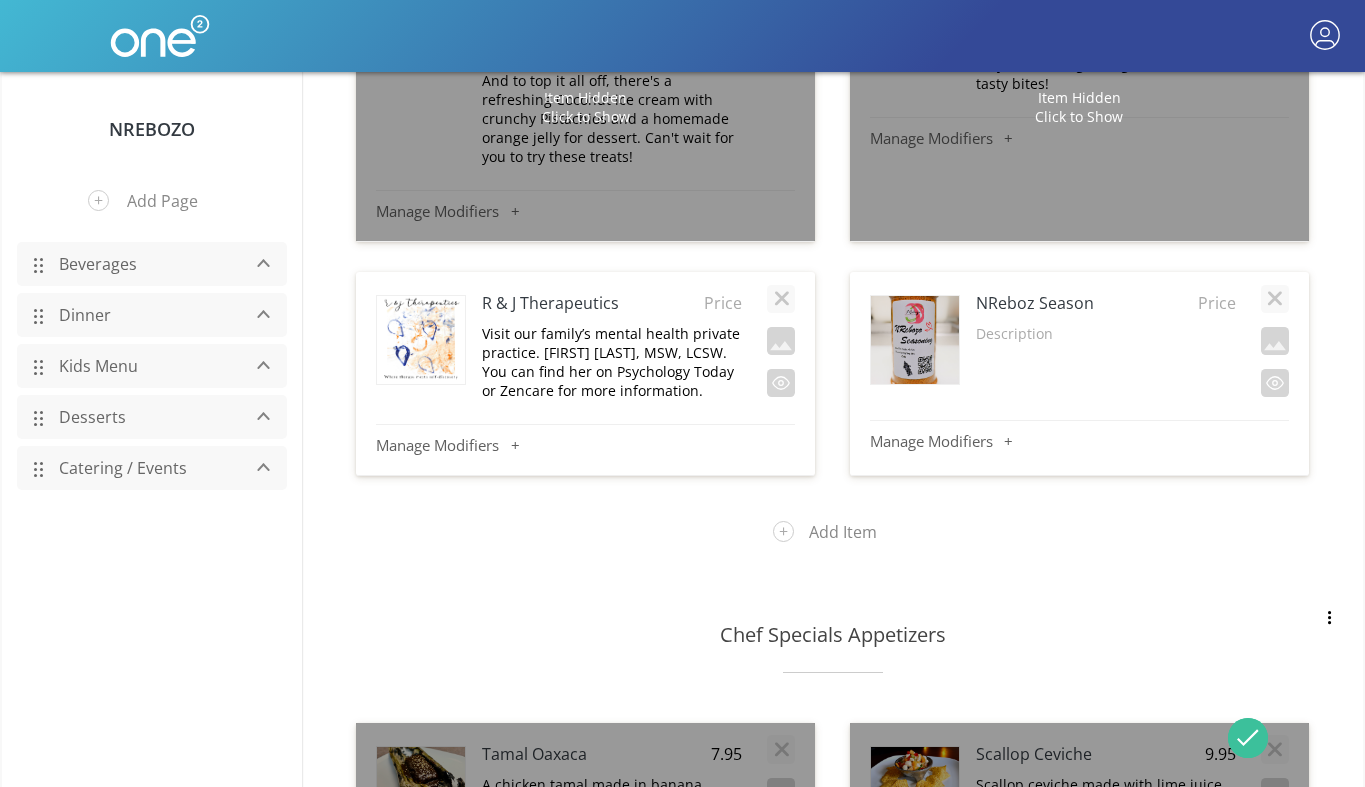 click on "Description" at bounding box center [1106, 338] 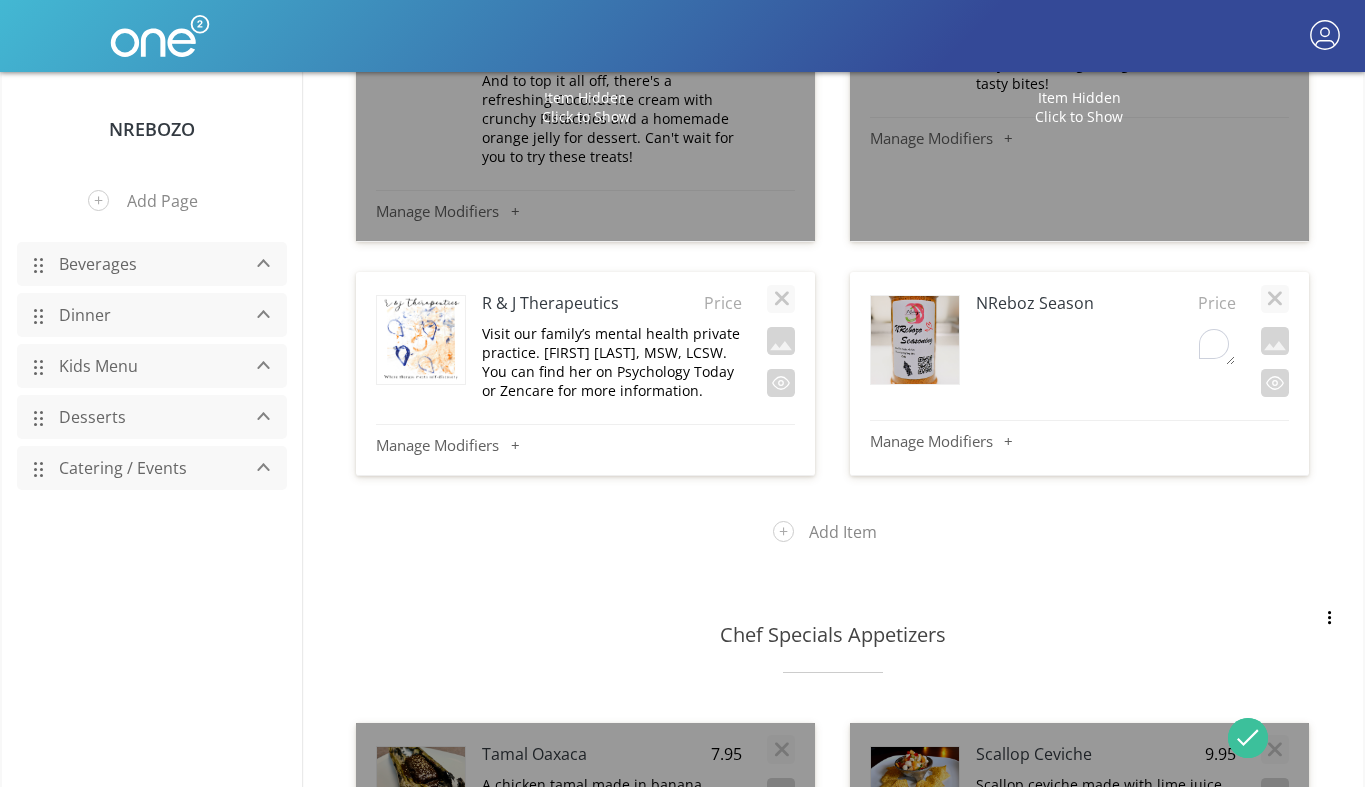 type on "House made season great for steaks, chicken, fish and everything else." 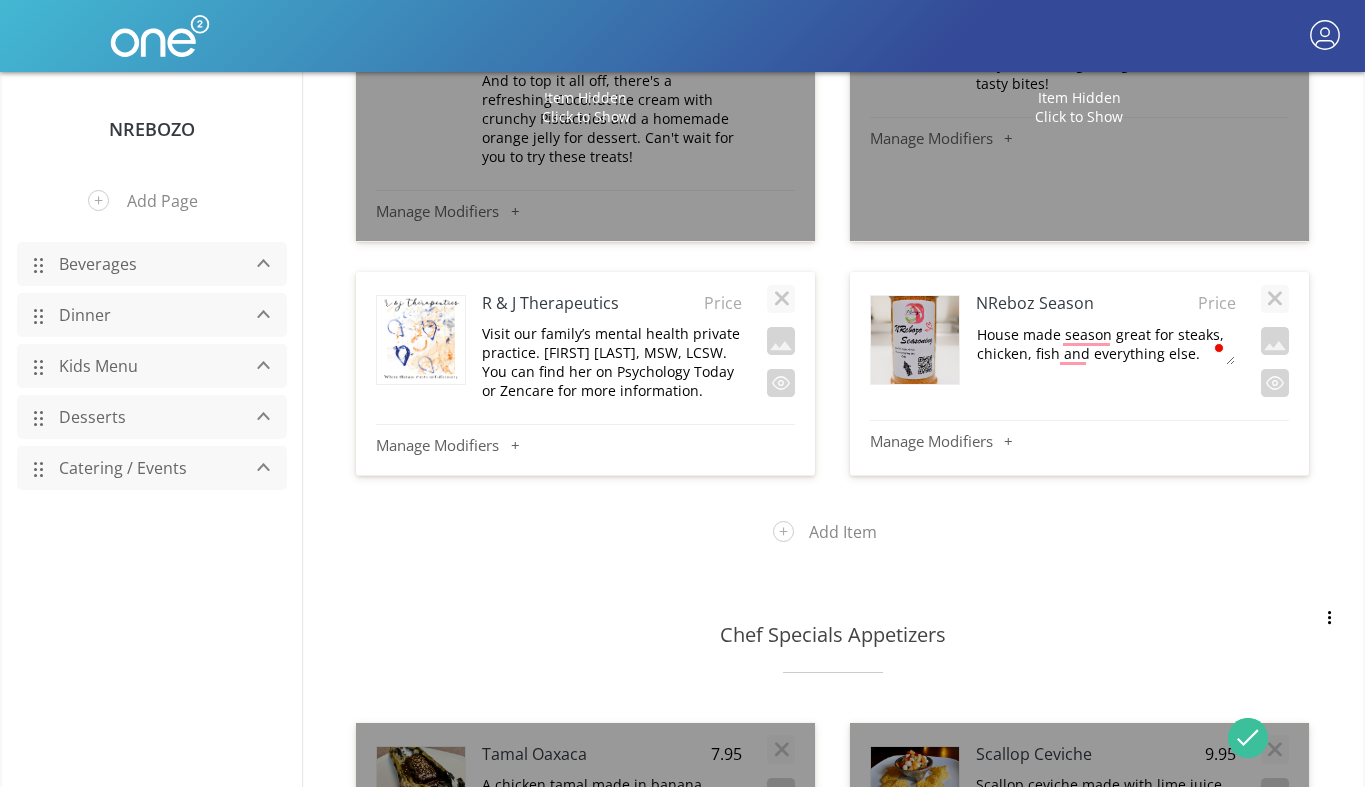 click on "House made season great for steaks, chicken, fish and everything else." at bounding box center (1105, 344) 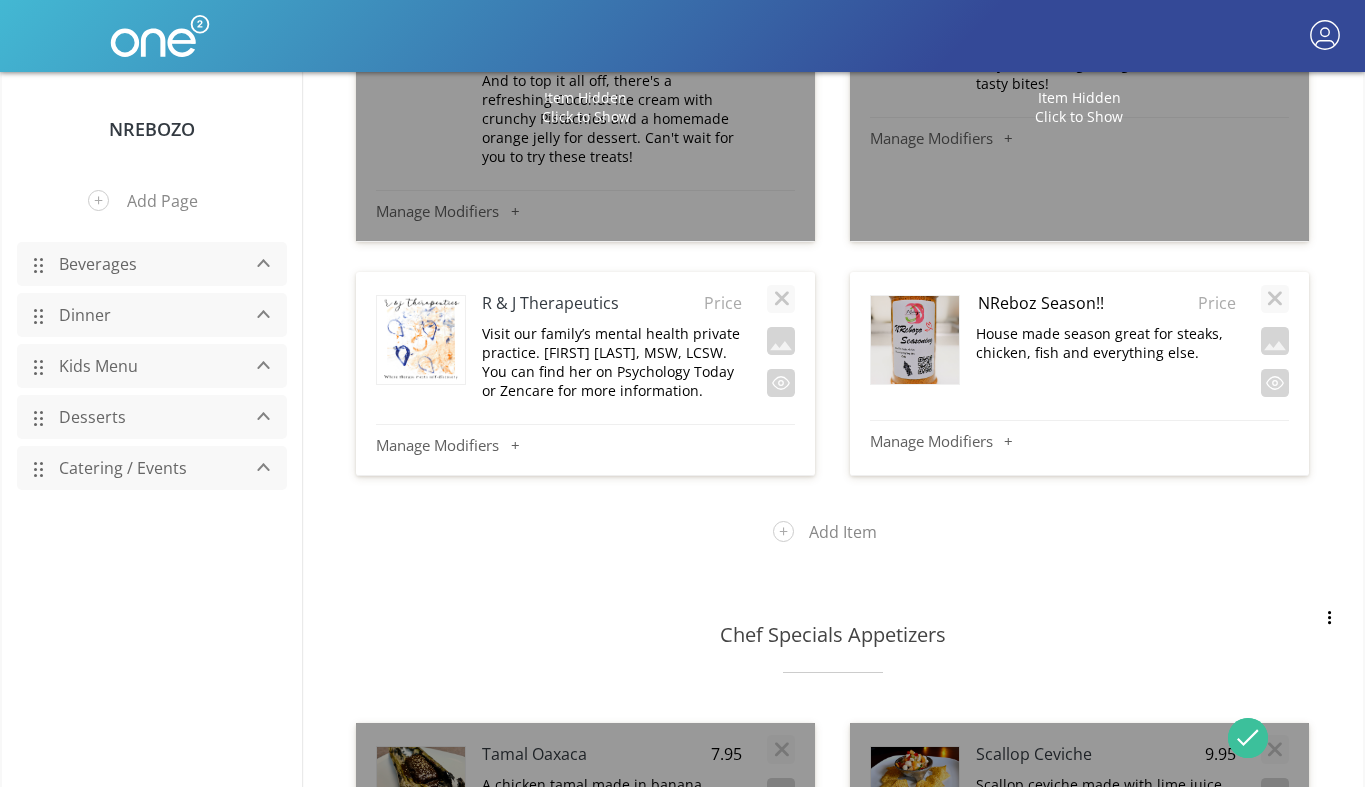 type on "NReboz Season!!!" 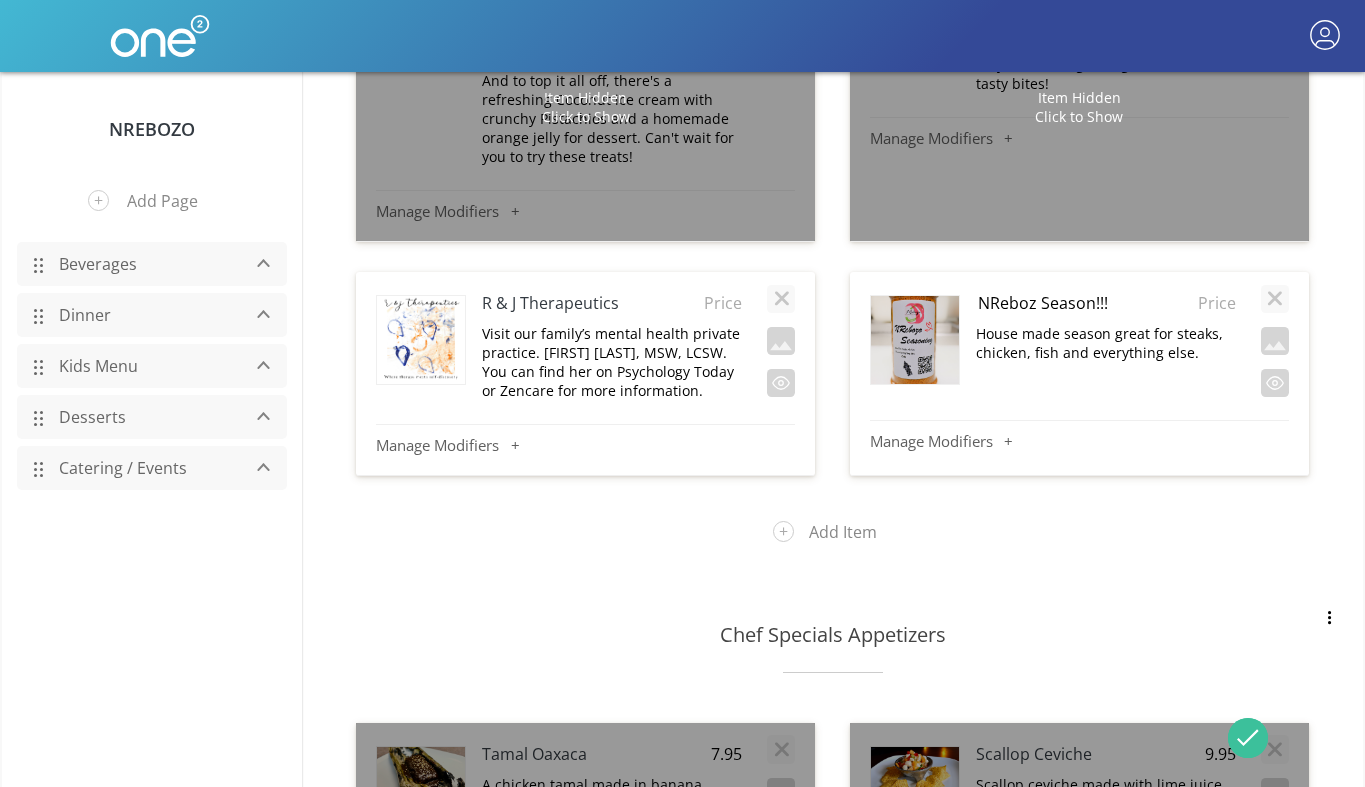 click on "House made season great for steaks, chicken, fish and everything else." at bounding box center [1106, 343] 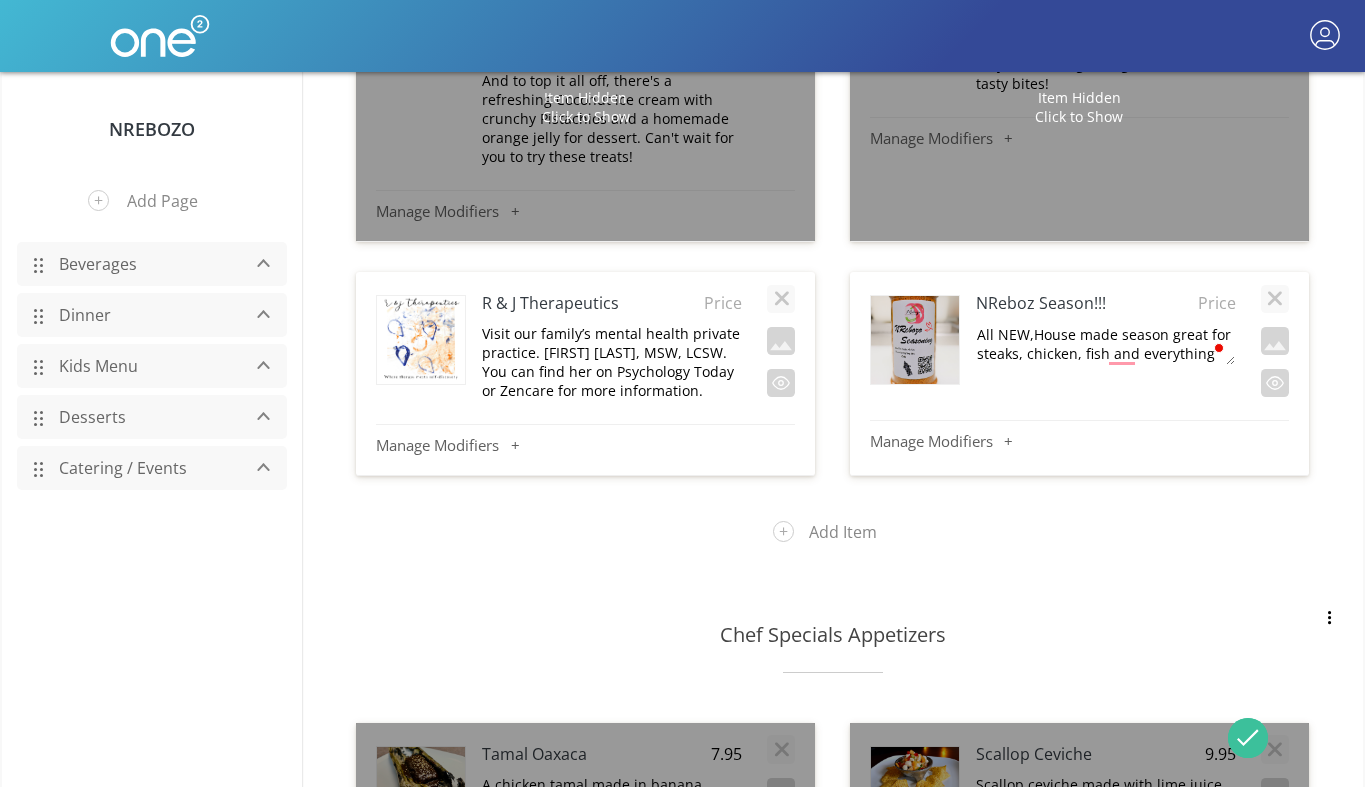 type on "All NEW, House made season great for steaks, chicken, fish and everything else." 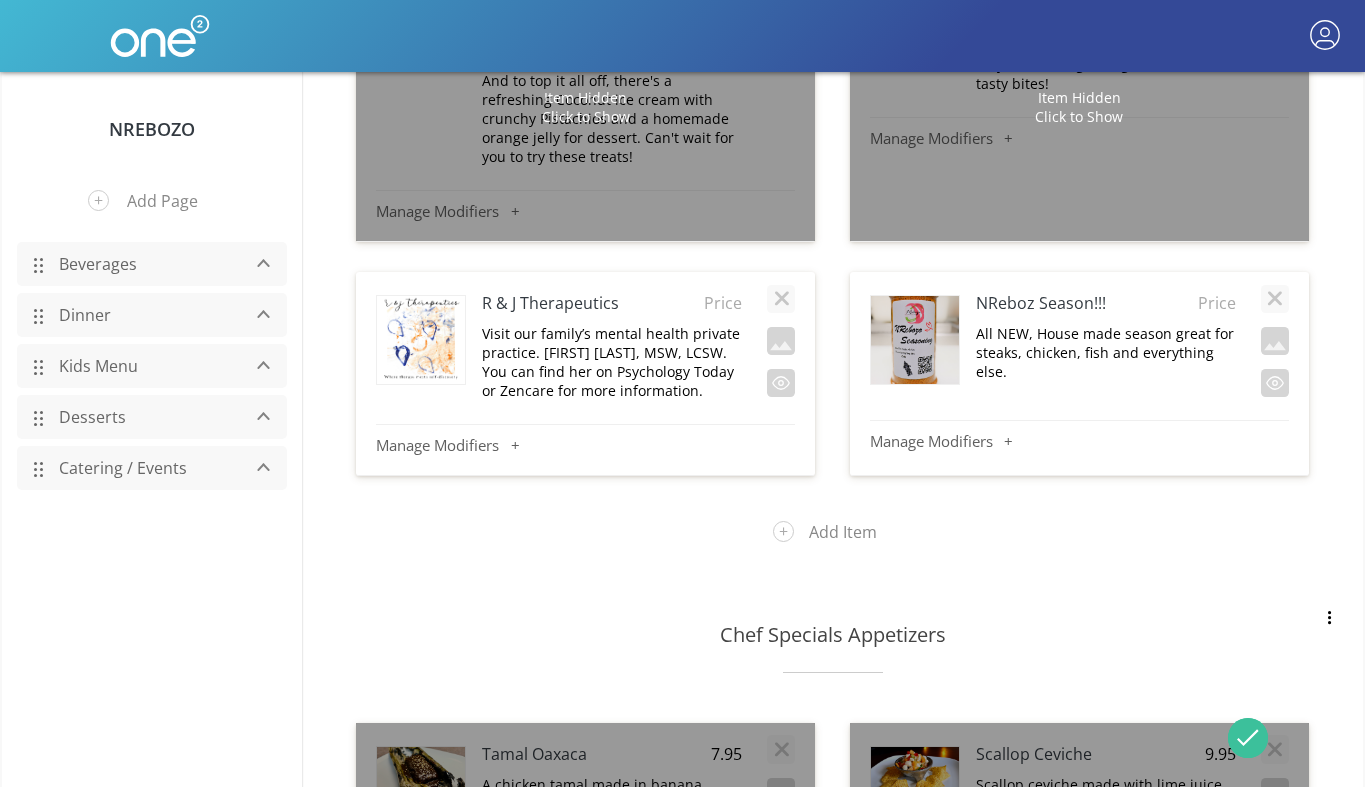 click on "All NEW, House made season great for steaks, chicken, fish and everything else." at bounding box center [1106, 352] 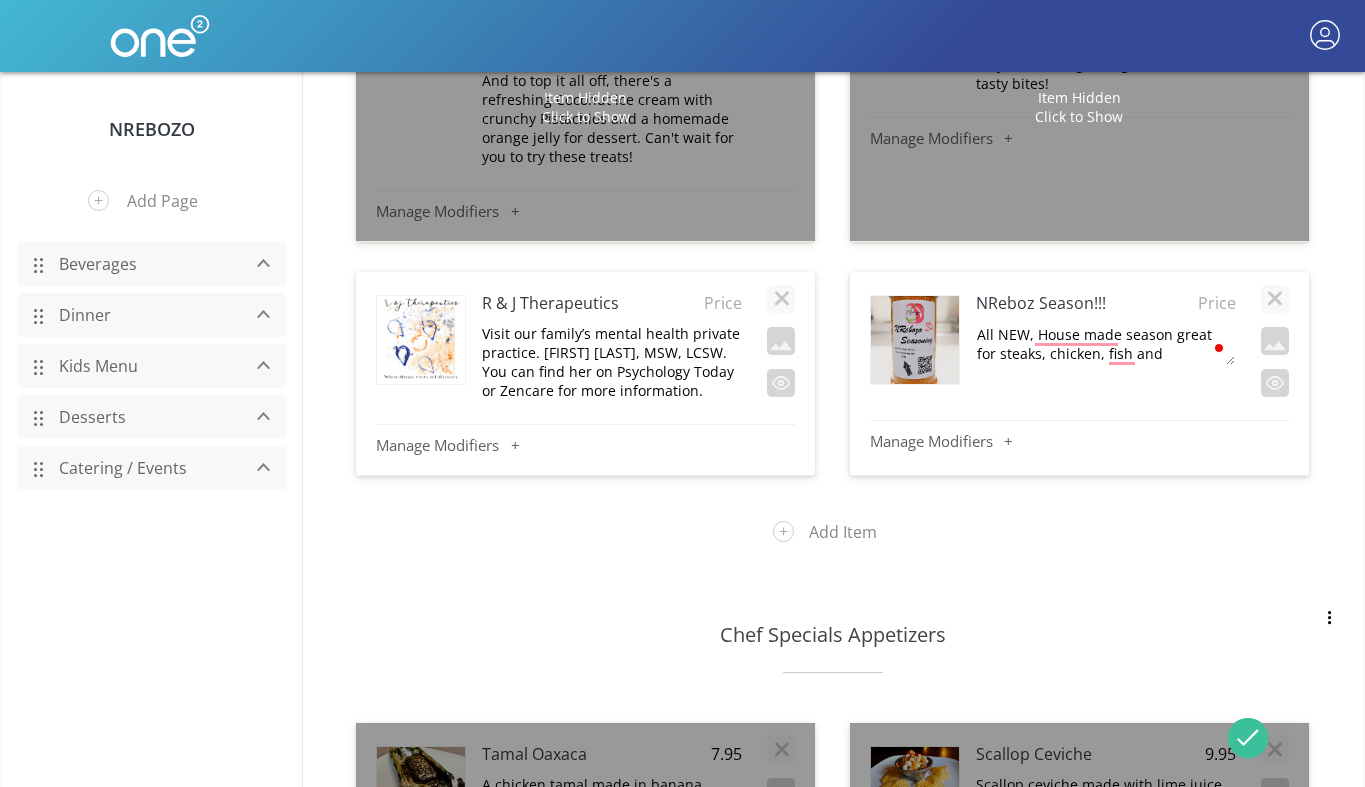 click on "All NEW, House made season great for steaks, chicken, fish and everything else." at bounding box center [1105, 344] 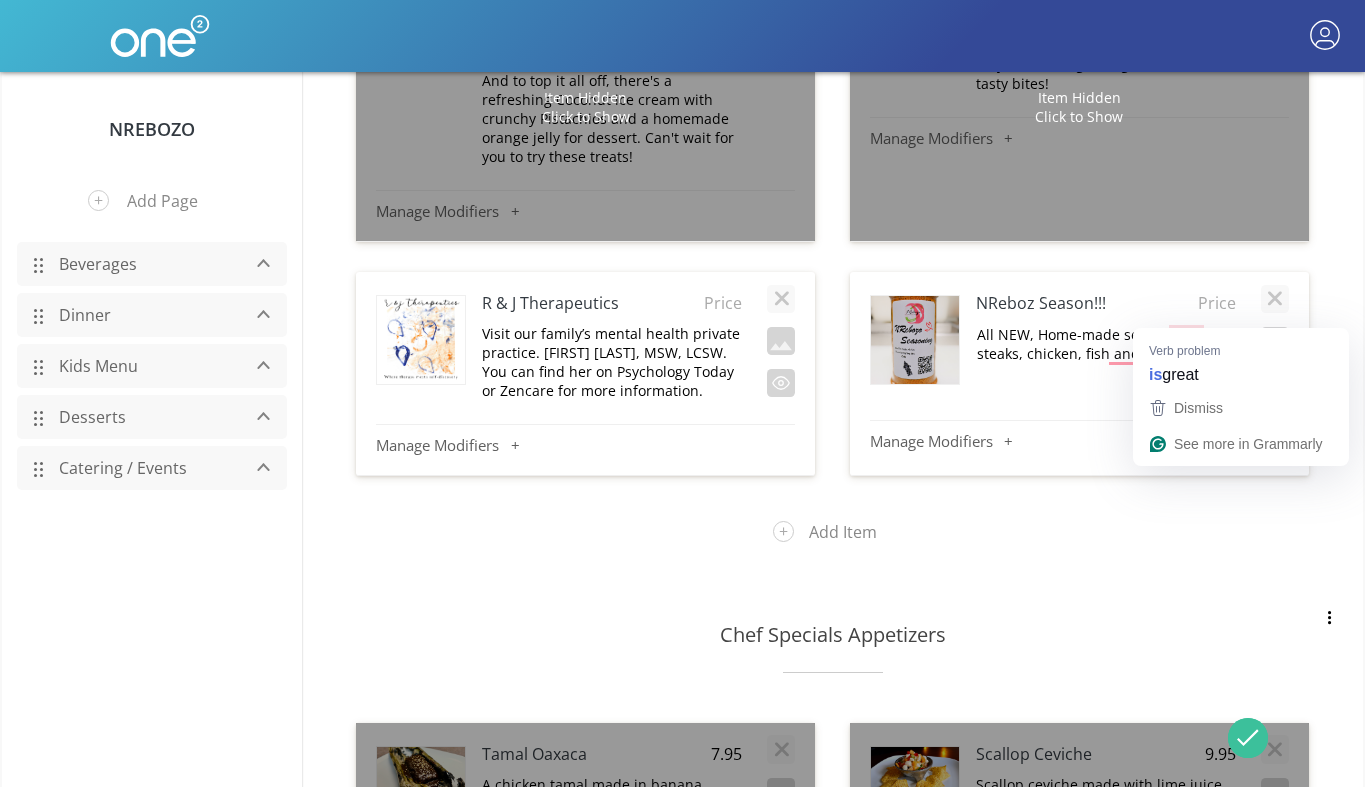 click on "All NEW, Home-made season great for steaks, chicken, fish and everything else." at bounding box center (1105, 344) 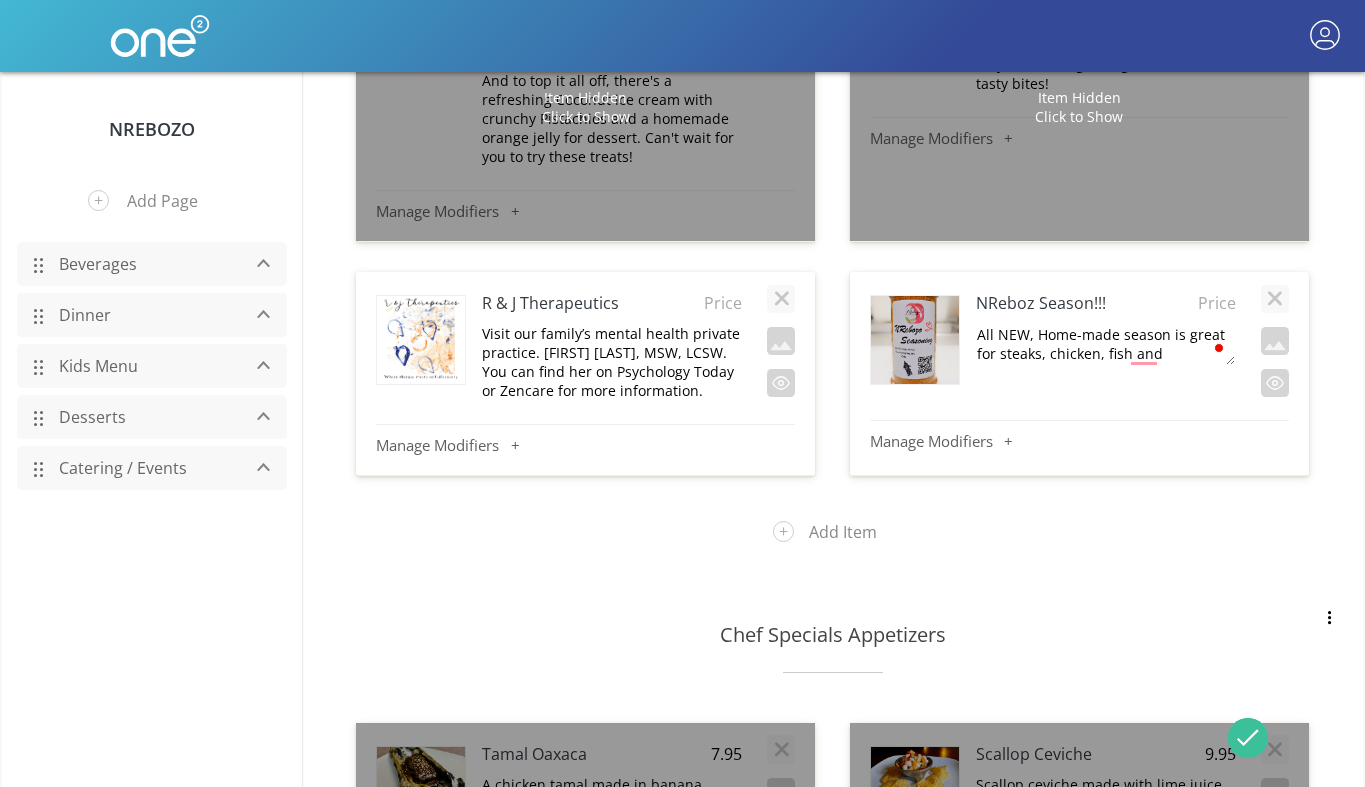 scroll, scrollTop: 20, scrollLeft: 0, axis: vertical 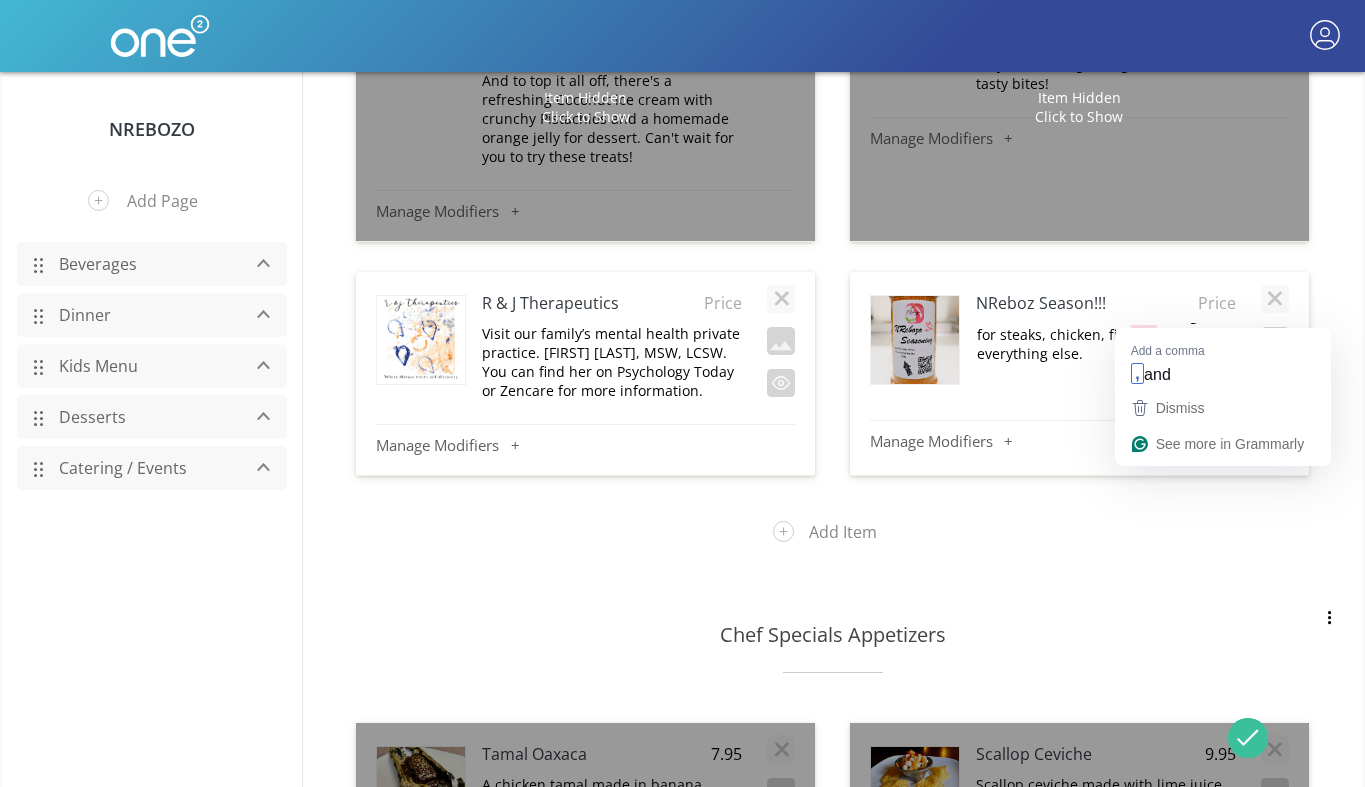 click on "All NEW, Home-made season is great for steaks, chicken, fish and everything else." at bounding box center (1105, 344) 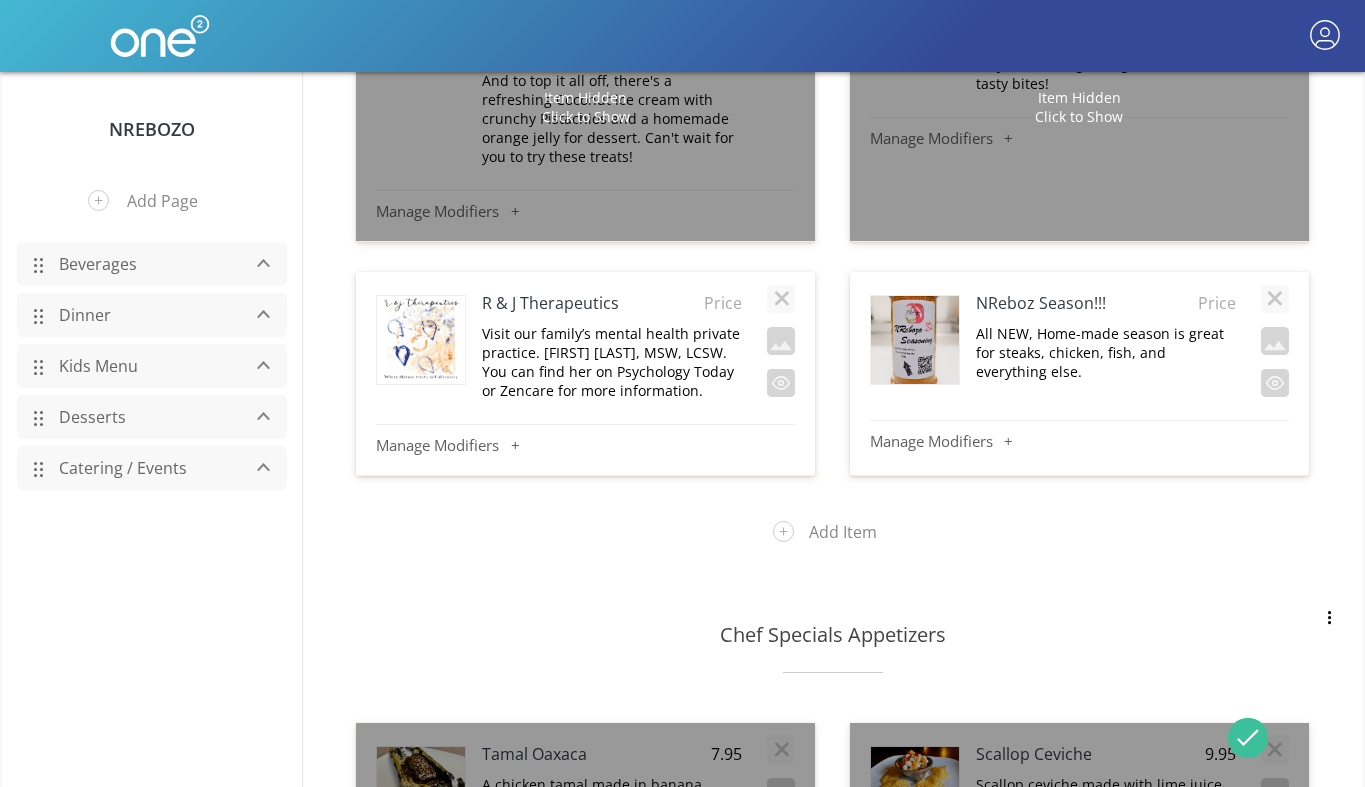 click on "All NEW, Home-made season is great for steaks, chicken, fish, and everything else." at bounding box center [1106, 352] 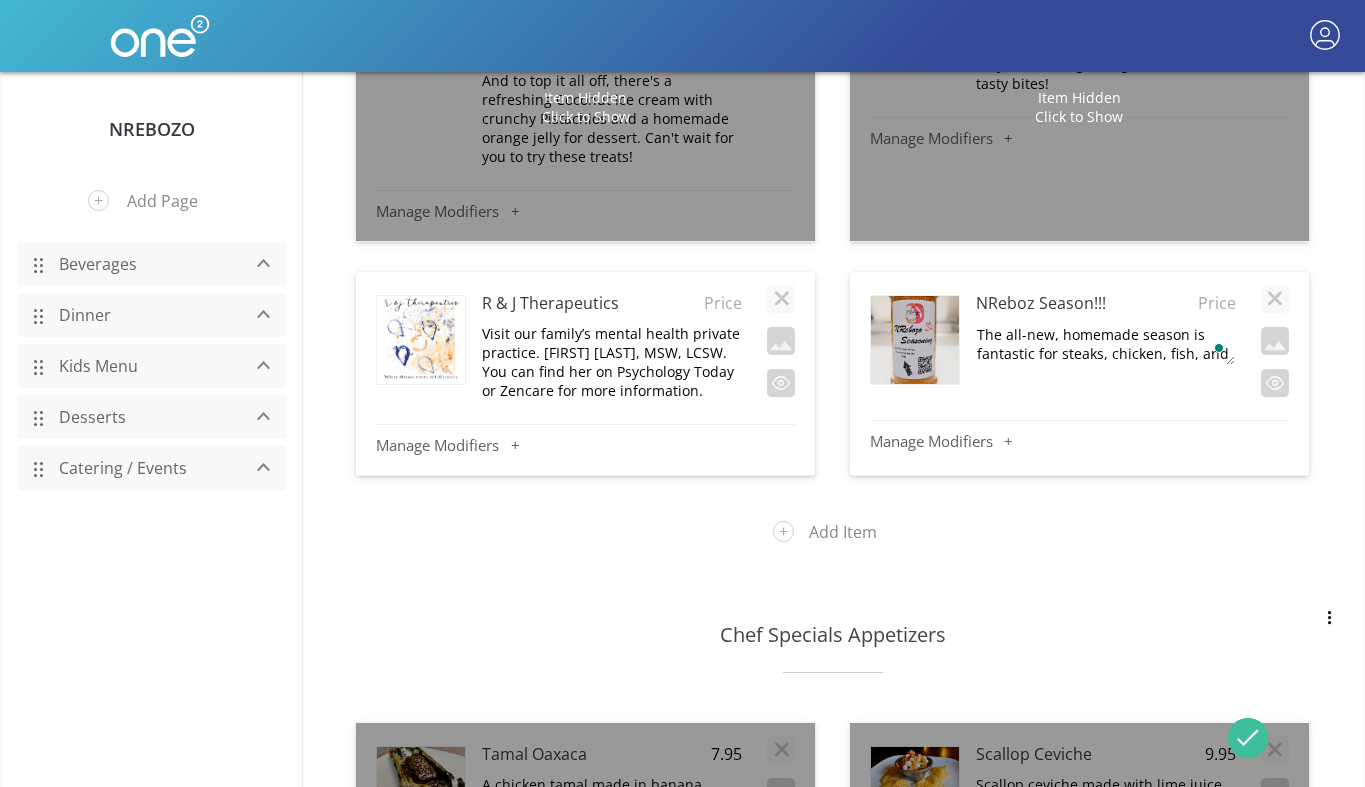 scroll, scrollTop: 17, scrollLeft: 0, axis: vertical 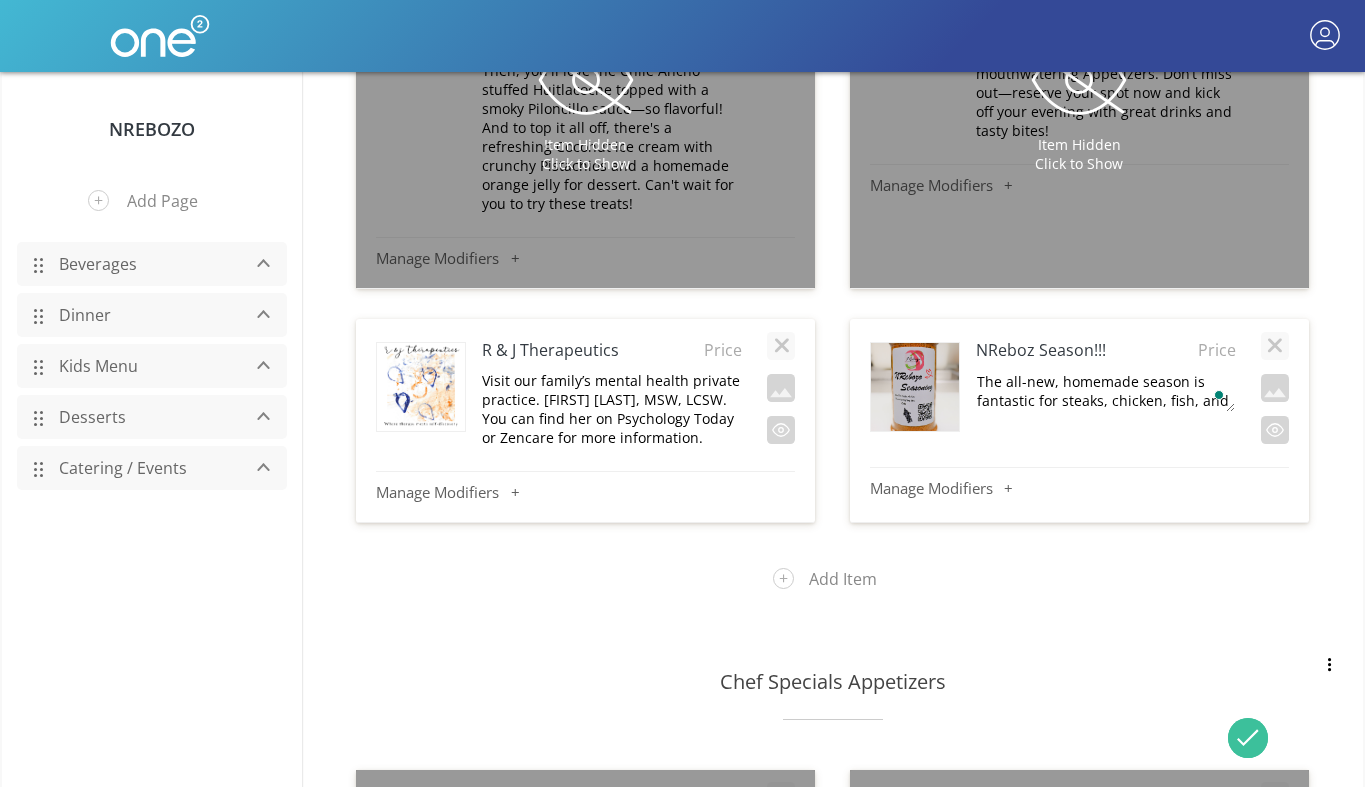 click on "The all-new, homemade season is fantastic for steaks, chicken, fish, and a variety of other dishes." at bounding box center [1105, 391] 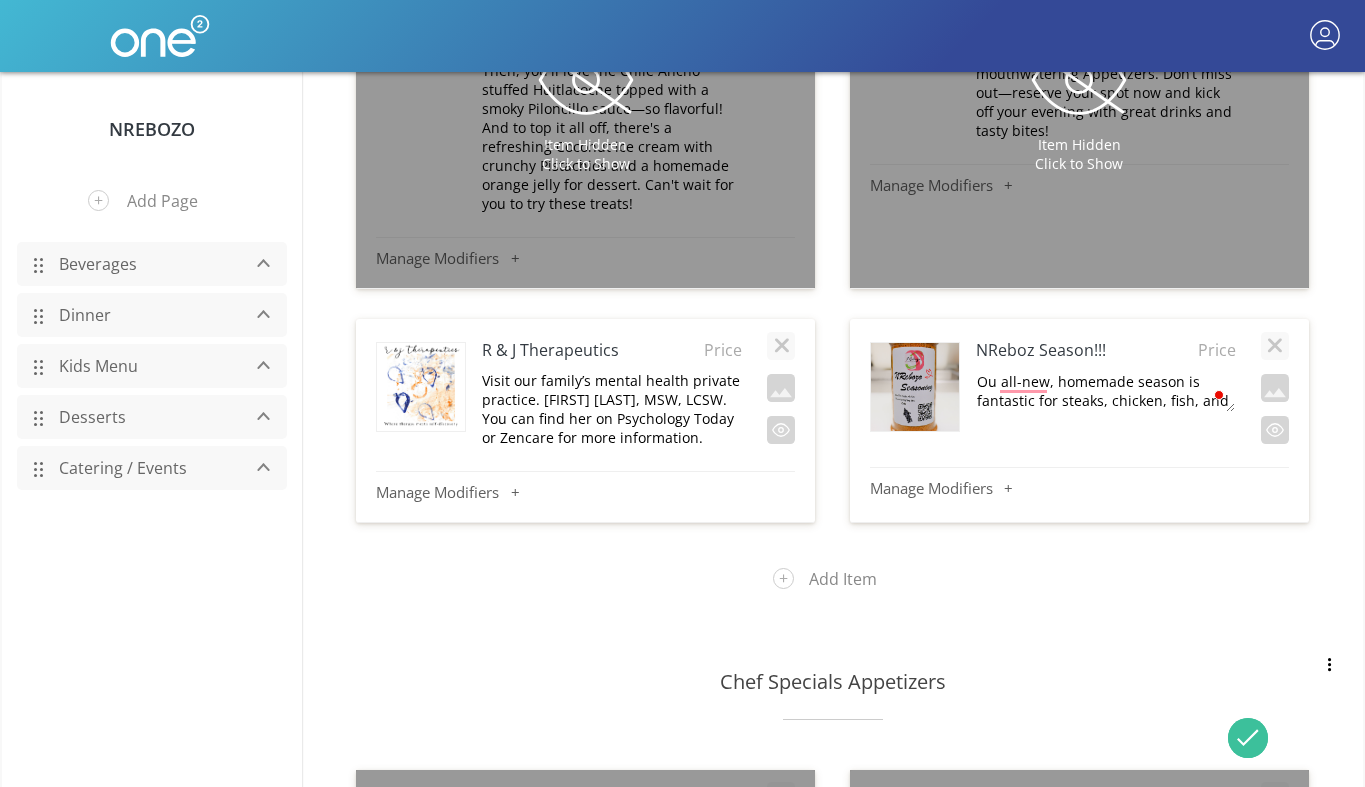 type on "Our all-new, homemade season is fantastic for steaks, chicken, fish, and a variety of other dishes." 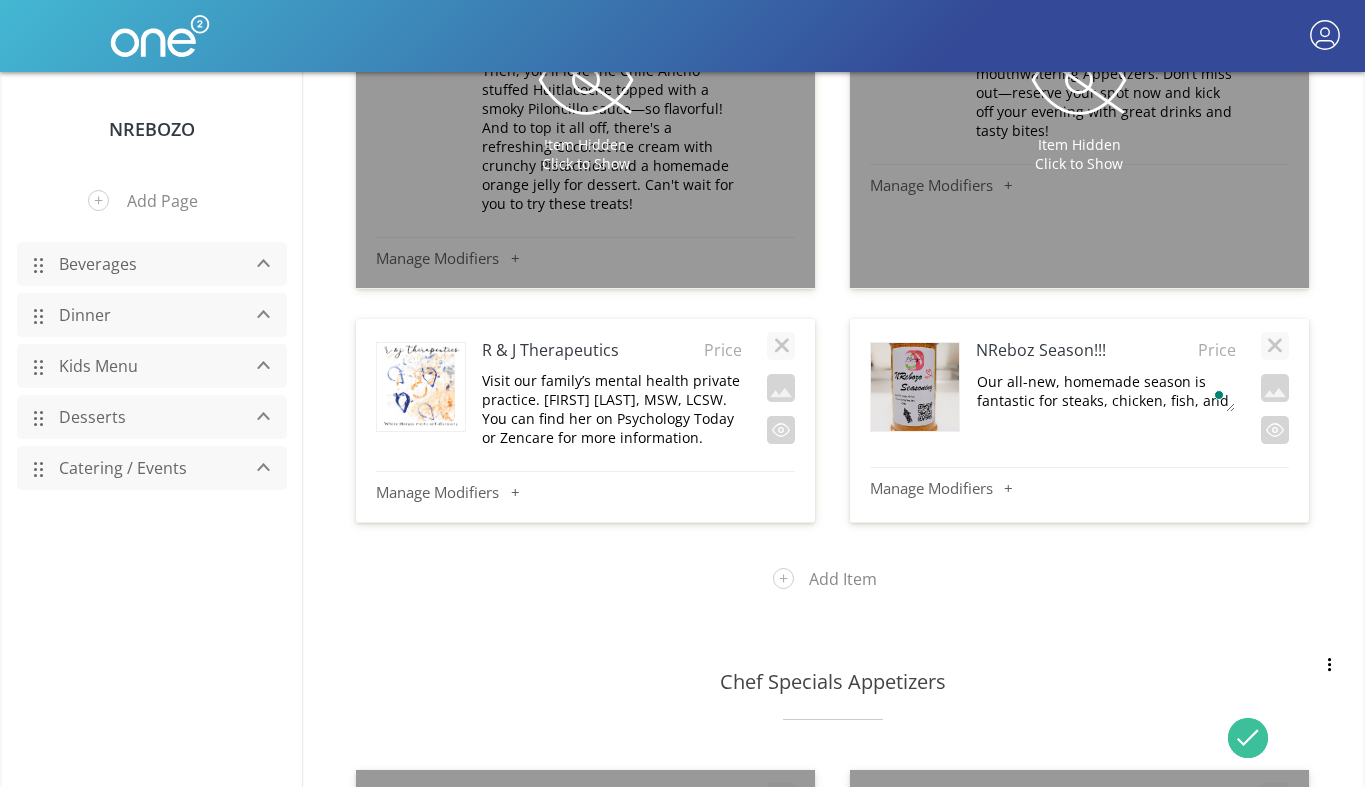 click on "NReboz Season!!!
Price
Our all-new, homemade season is fantastic for steaks, chicken, fish, and a variety of other dishes." at bounding box center (1079, 390) 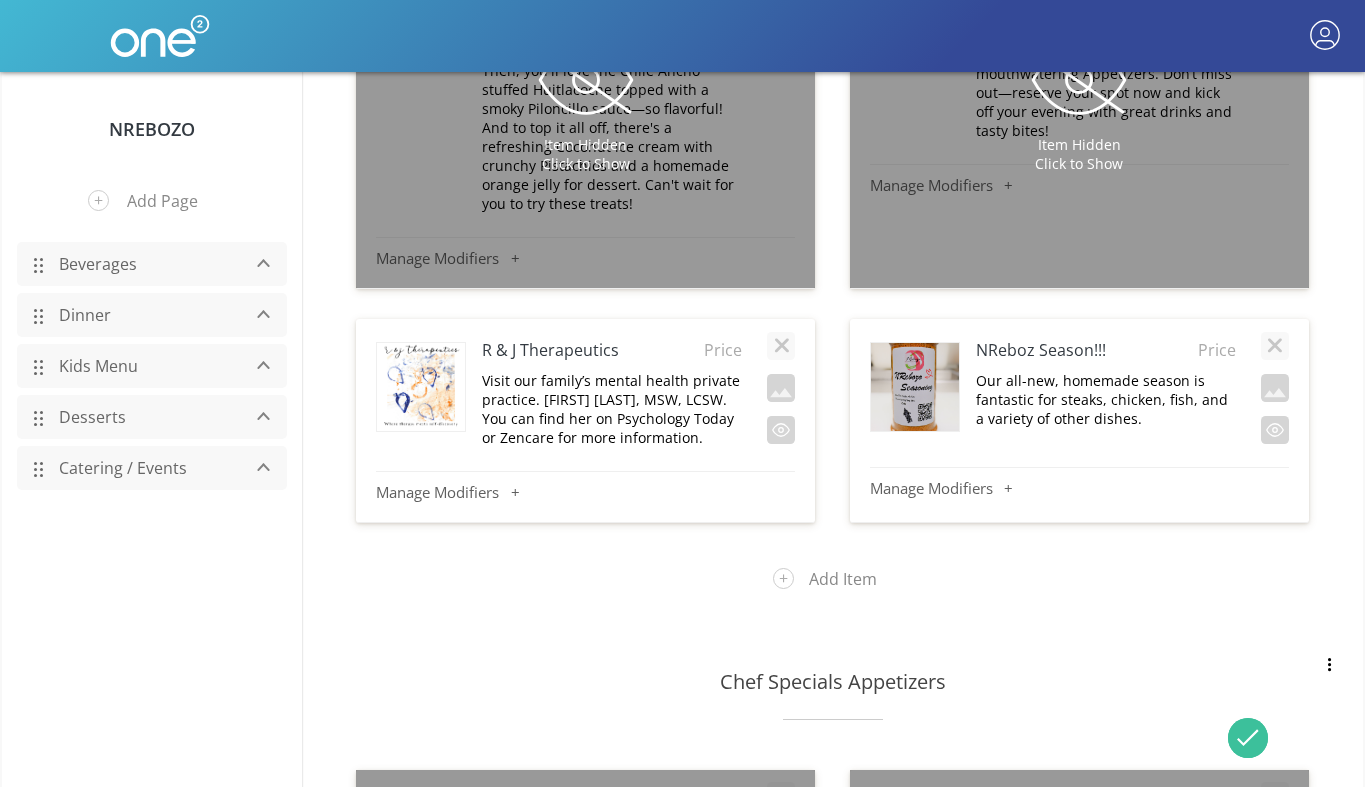 click on "Our all-new, homemade season is fantastic for steaks, chicken, fish, and a variety of other dishes." at bounding box center (1106, 399) 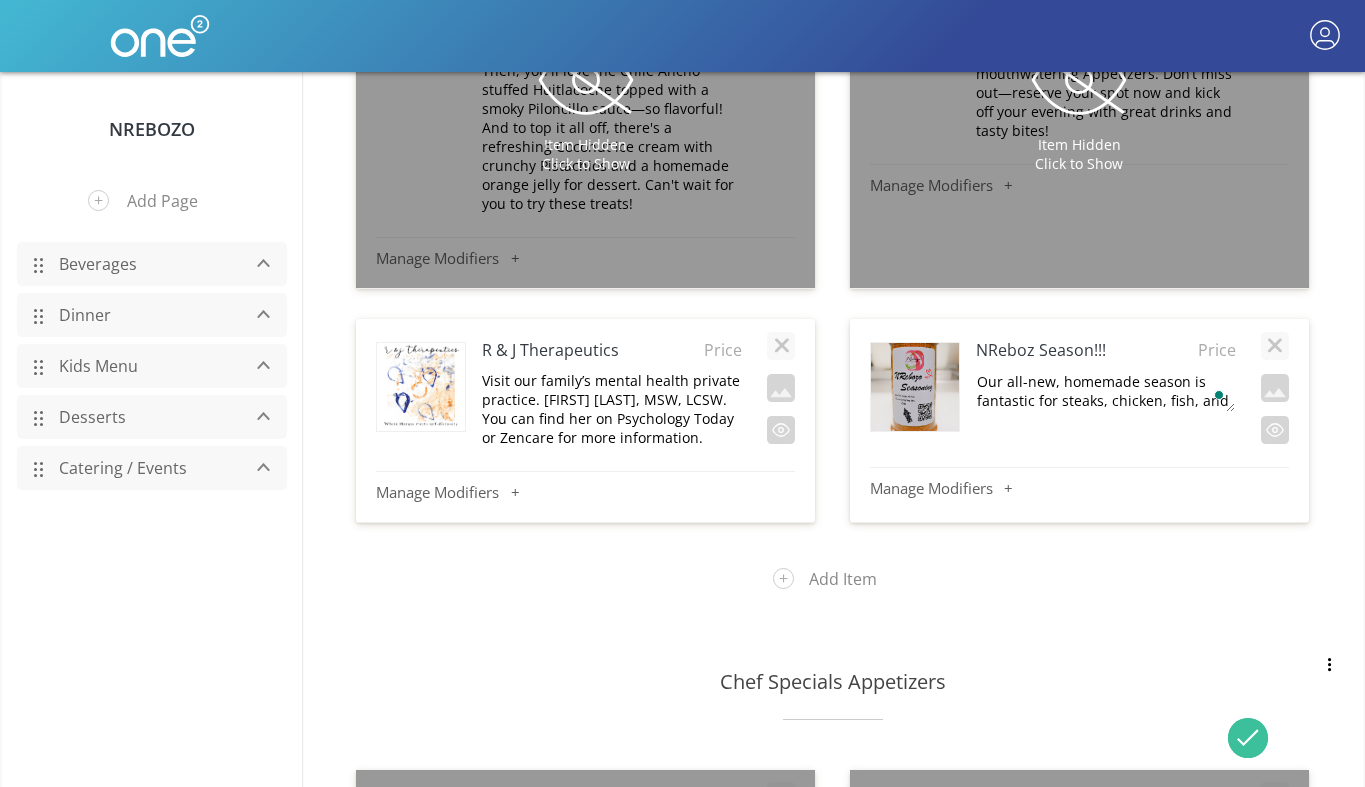 click on "Our all-new, homemade season is fantastic for steaks, chicken, fish, and a variety of other dishes." at bounding box center (1105, 391) 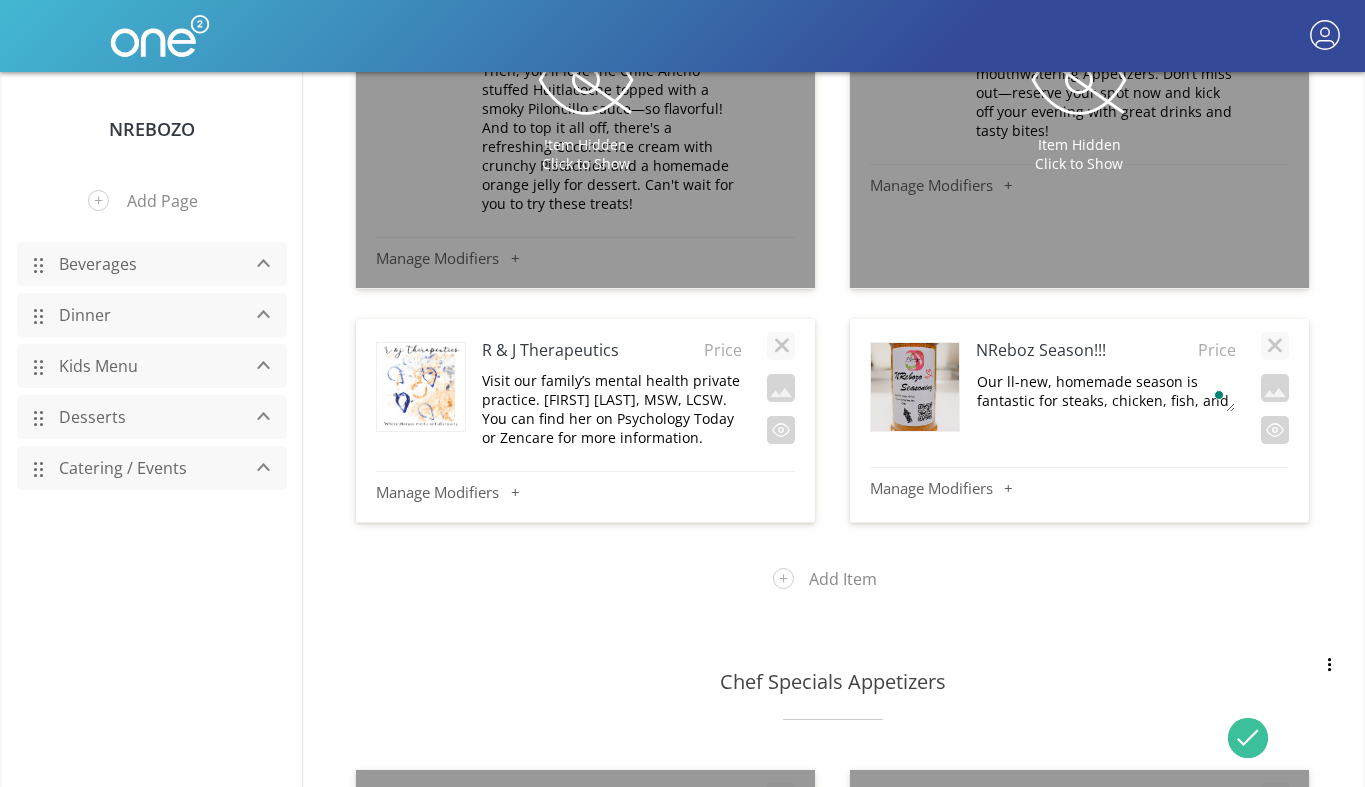 type on "Our All-new, homemade season is fantastic for steaks, chicken, fish, and a variety of other dishes." 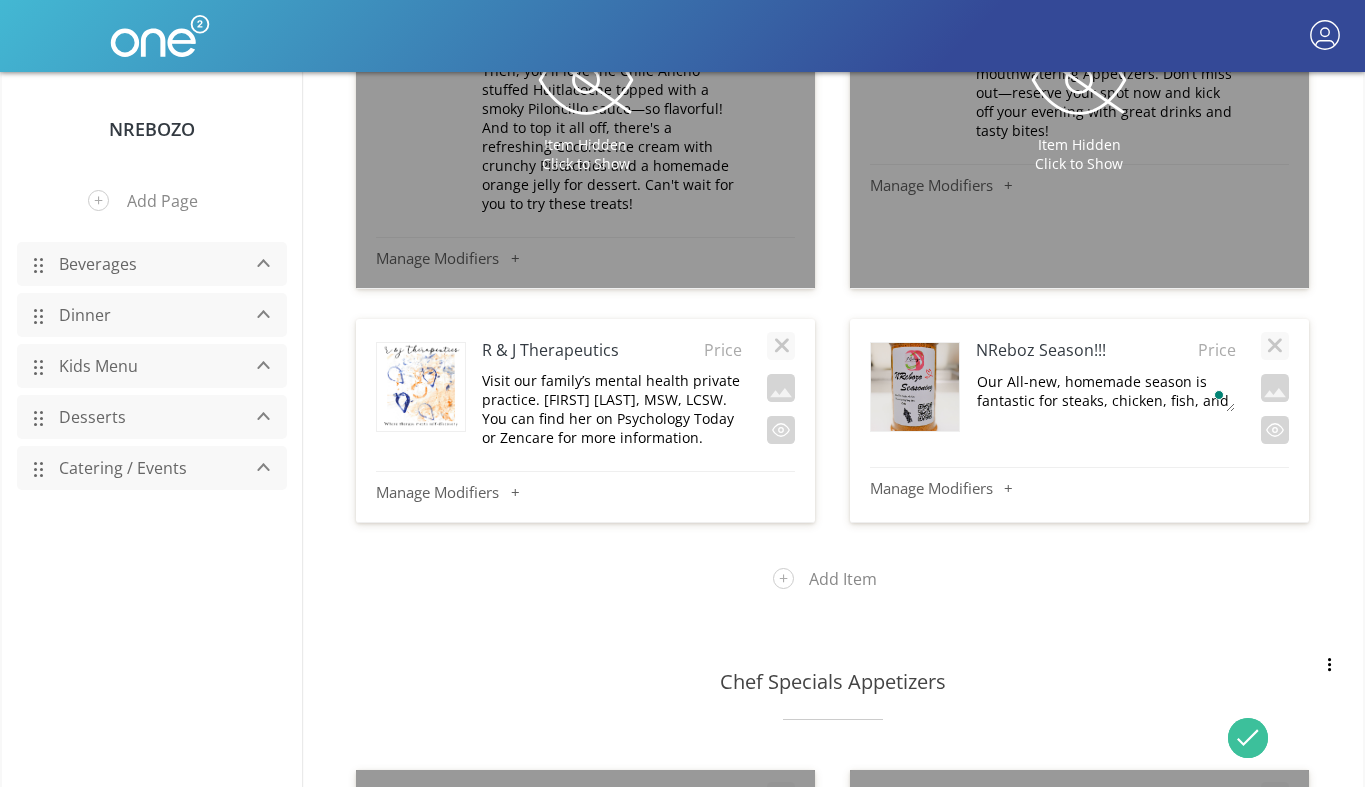 scroll, scrollTop: 9, scrollLeft: 0, axis: vertical 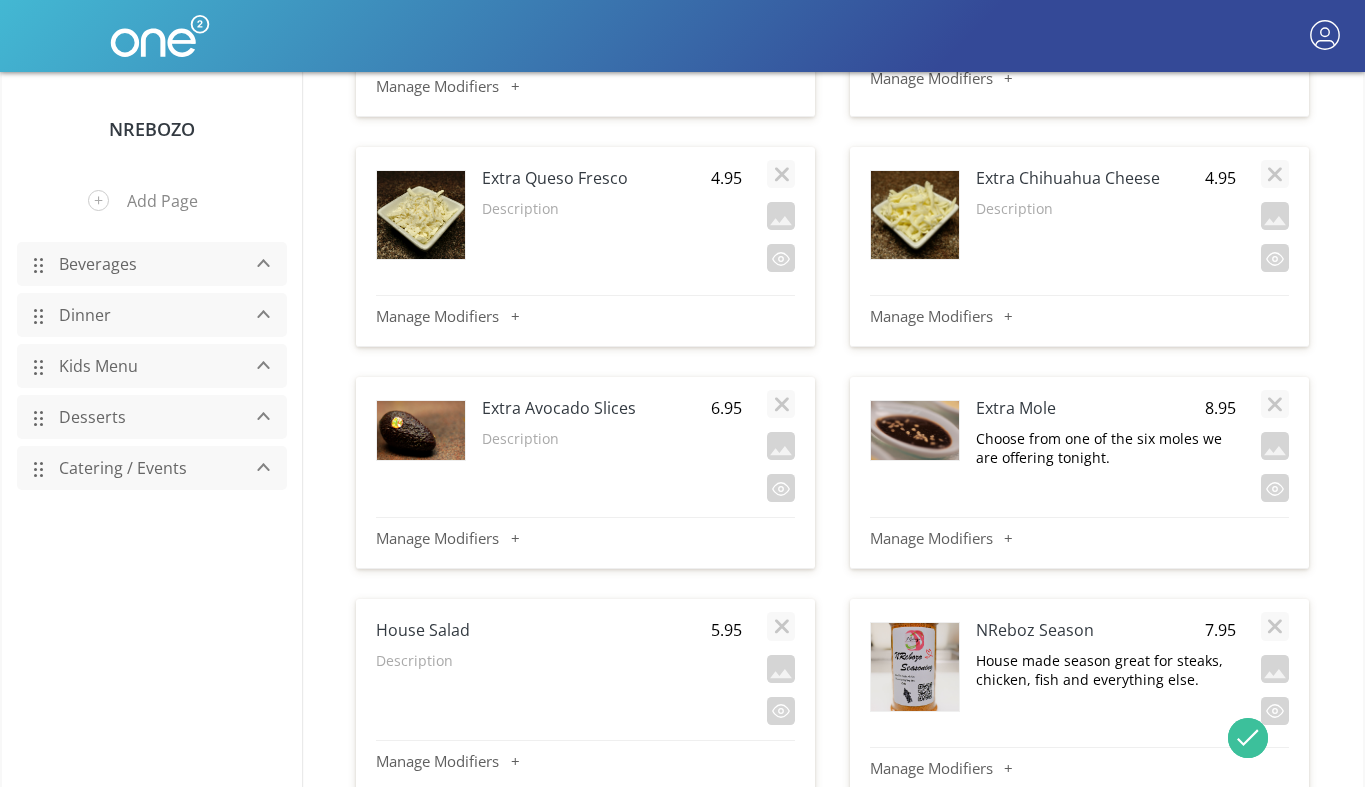 click on "House made season great for steaks, chicken, fish and everything else." at bounding box center (1106, 670) 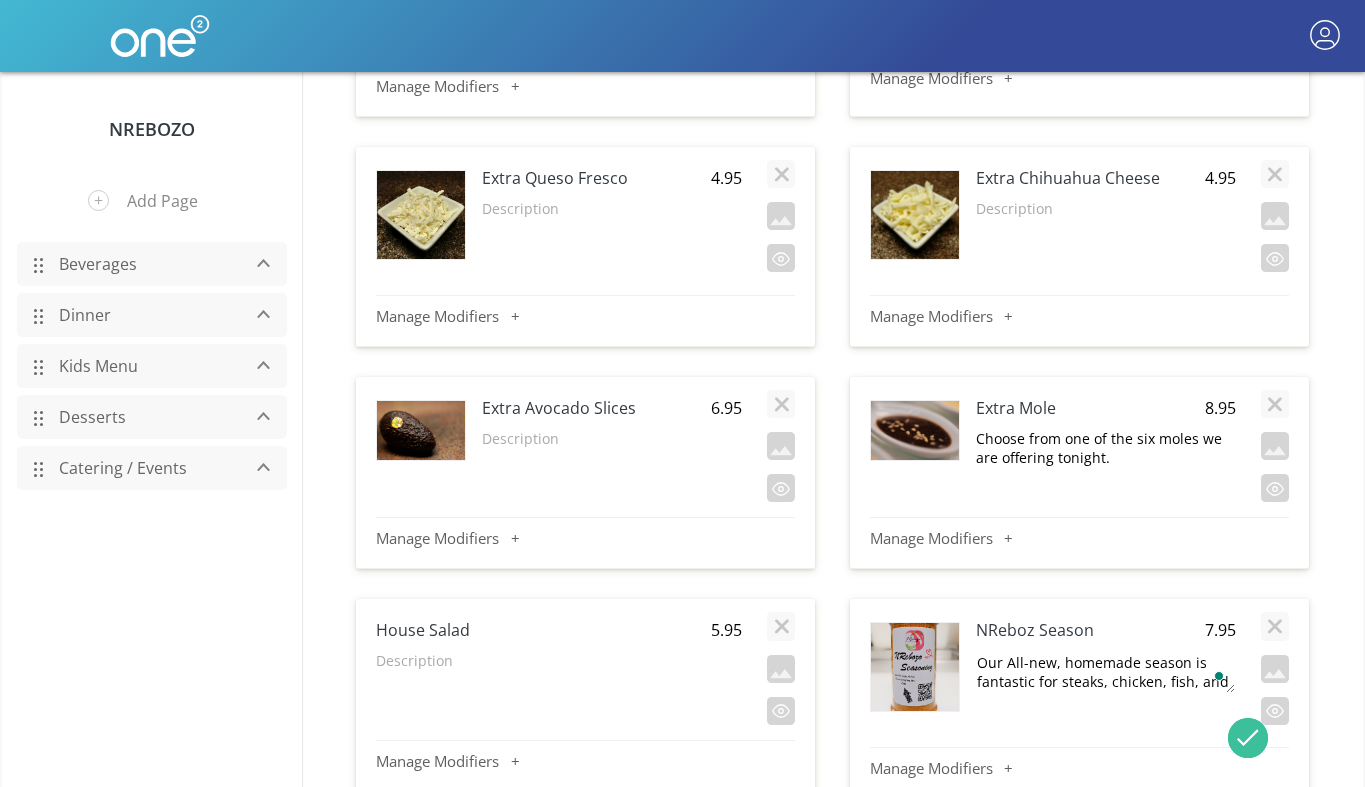 scroll, scrollTop: 18, scrollLeft: 0, axis: vertical 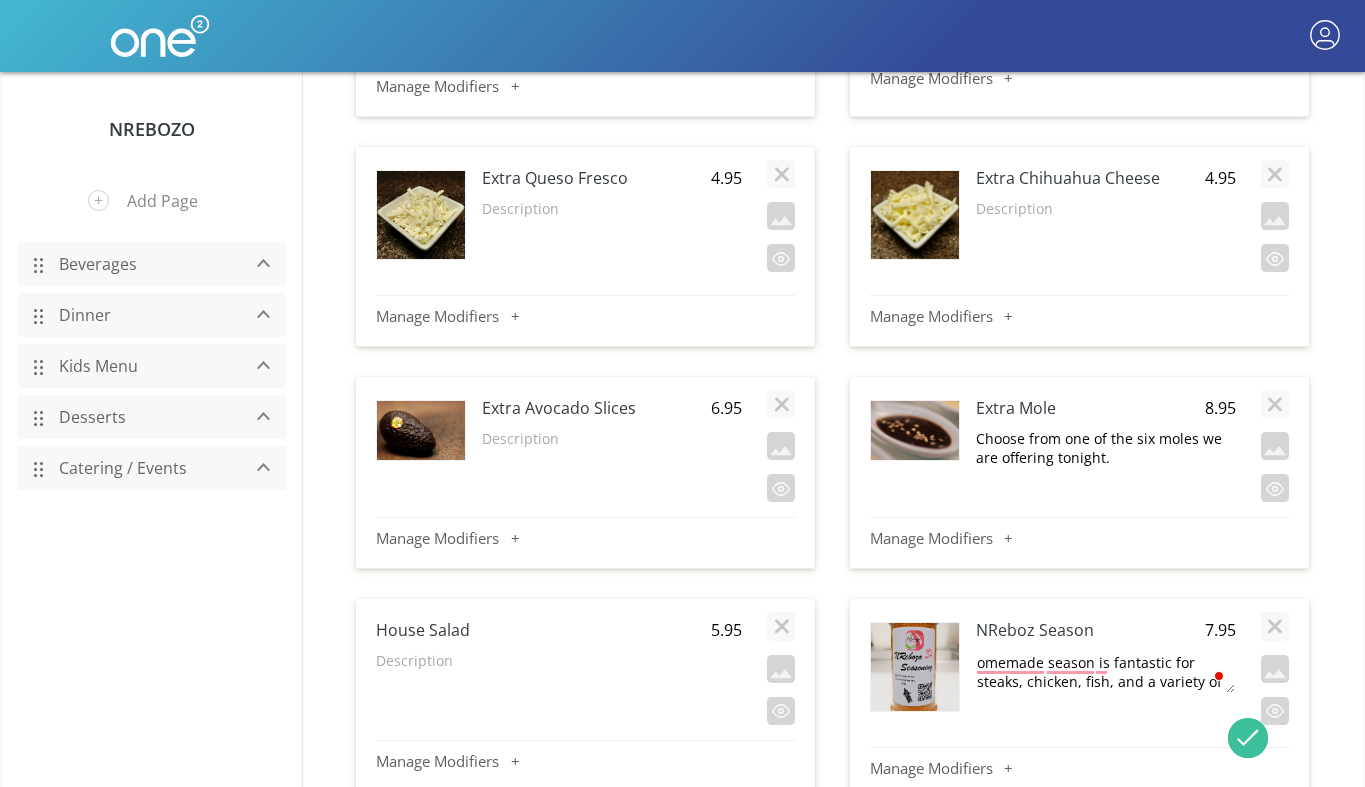 type on "Homemade season is fantastic for steaks, chicken, fish, and a variety of other dishes." 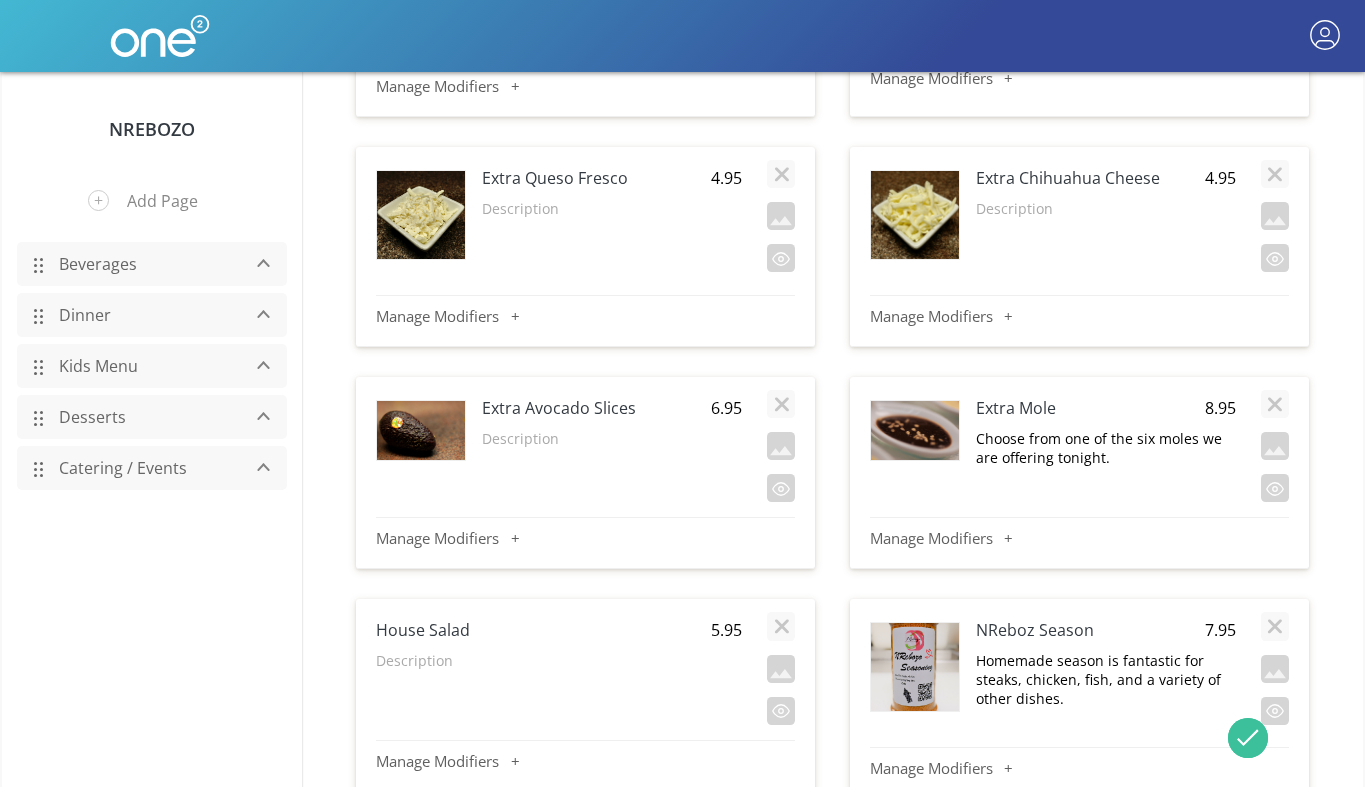 click on "Homemade season is fantastic for steaks, chicken, fish, and a variety of other dishes." at bounding box center [1106, 679] 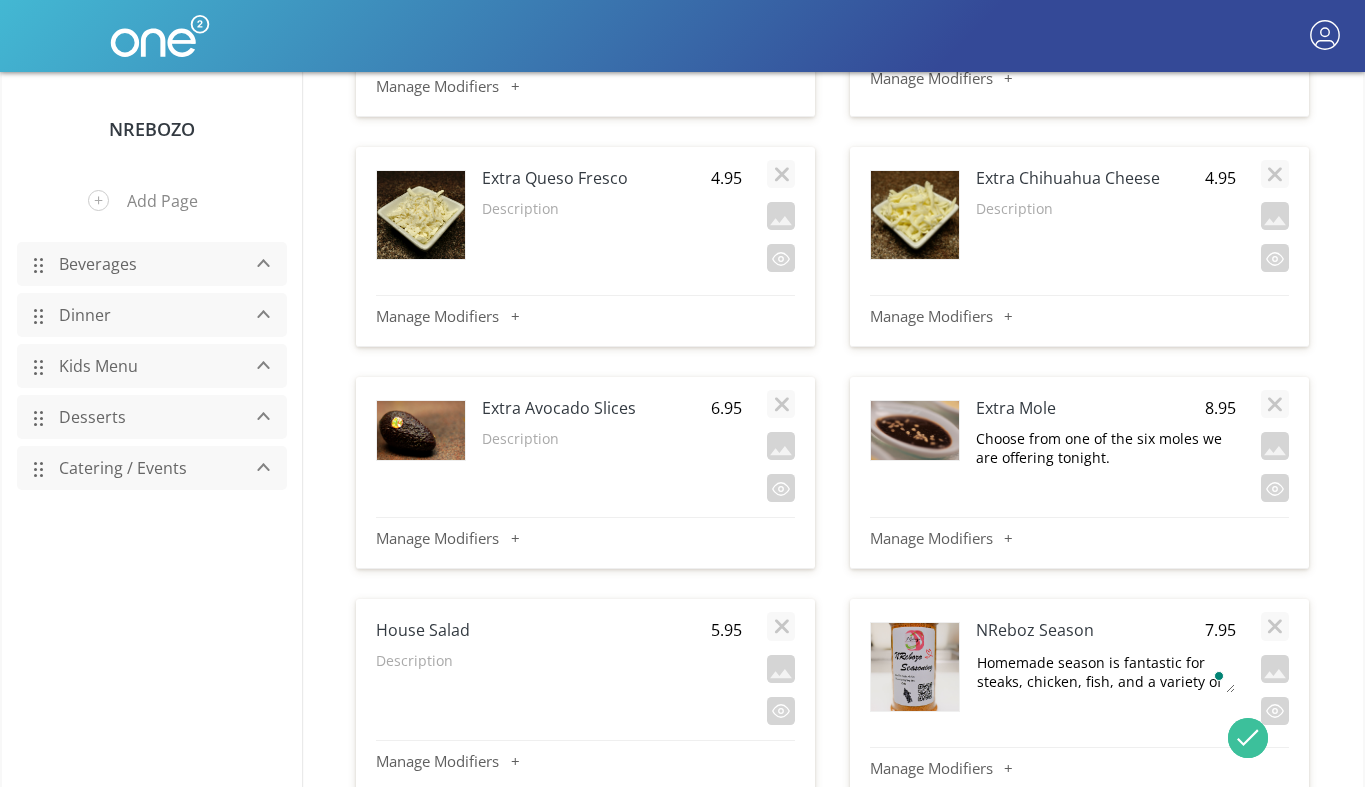 click on "NReboz Season
7.95
Homemade season is fantastic for steaks, chicken, fish, and a variety of other dishes." at bounding box center (1079, 670) 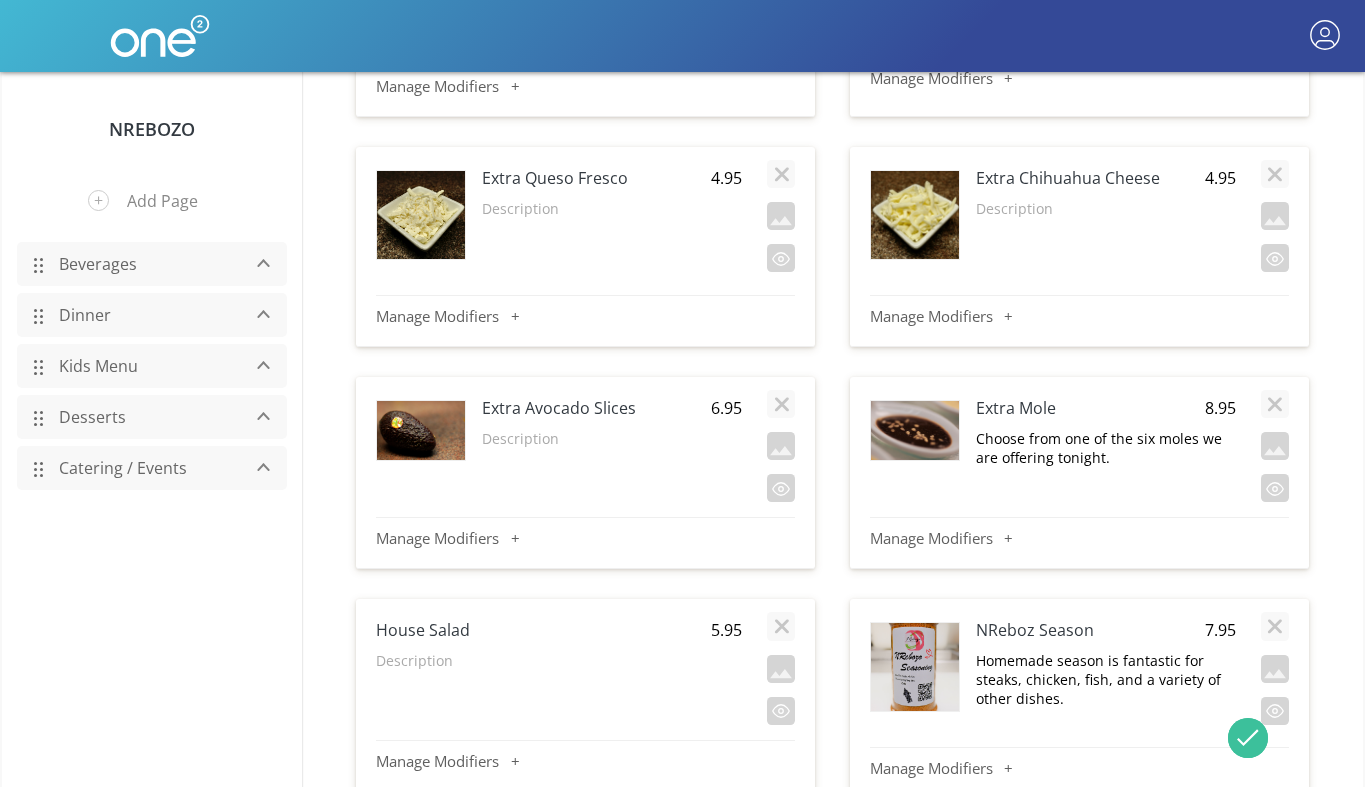 click on "Extra Mole
8.95
Choose from one of the six moles we are offering tonight." at bounding box center (1079, 444) 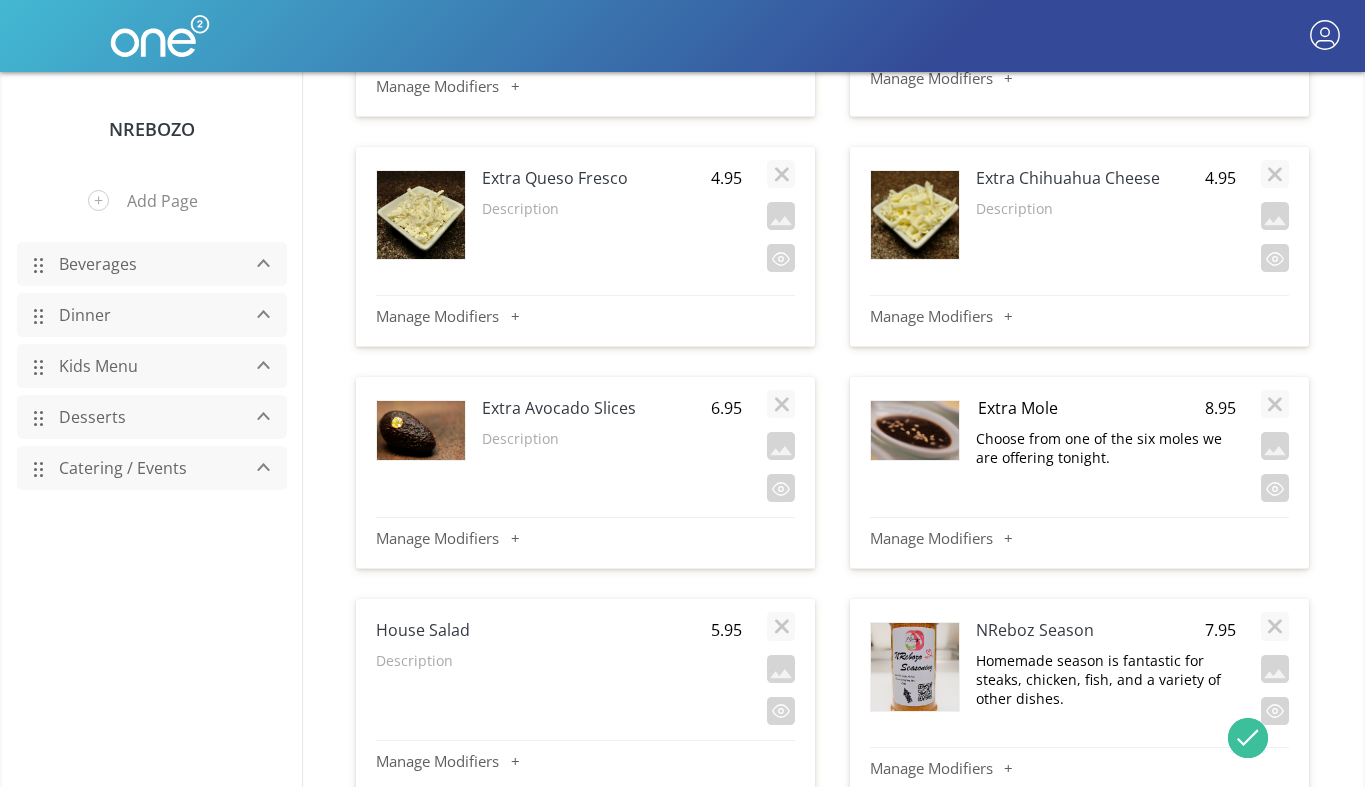 click on "Homemade season is fantastic for steaks, chicken, fish, and a variety of other dishes." at bounding box center [1106, 679] 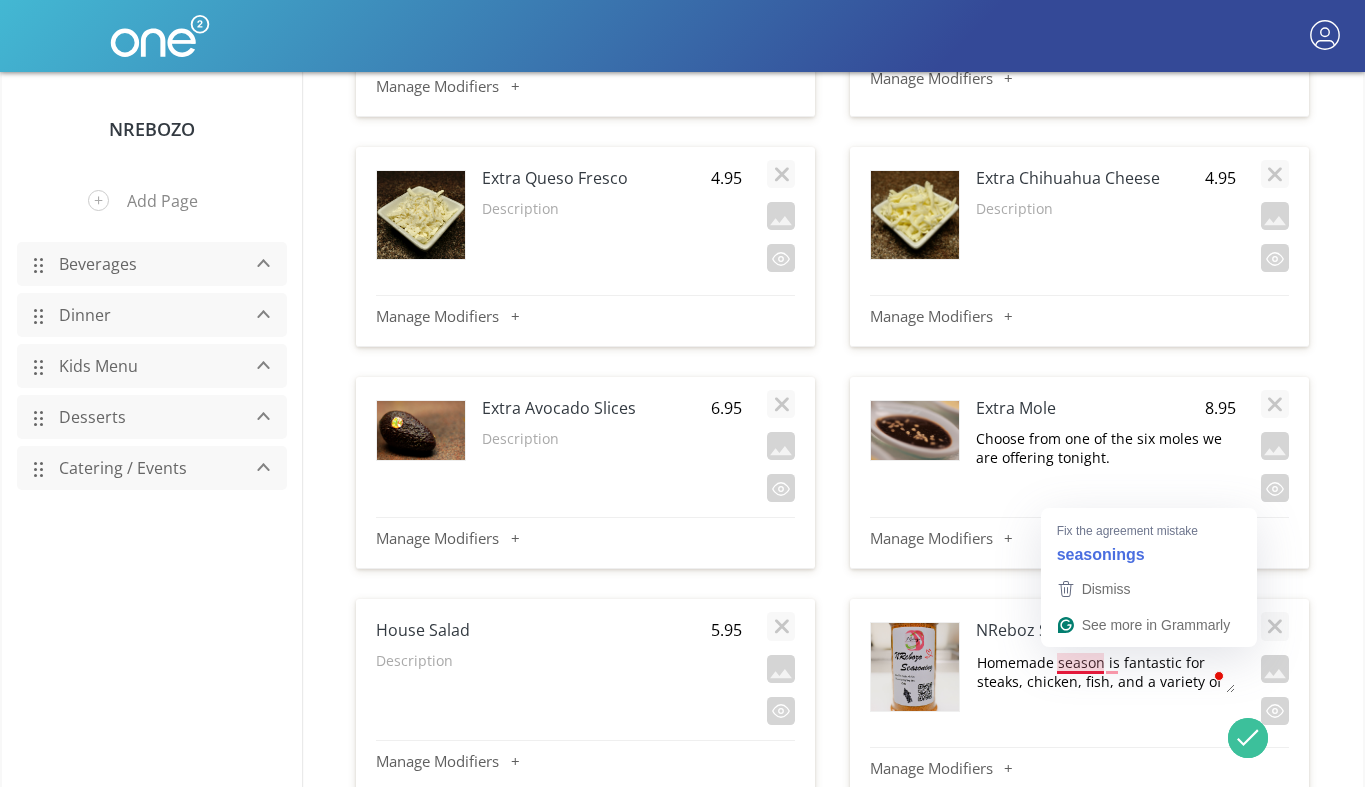 click on "Homemade season is fantastic for steaks, chicken, fish, and a variety of other dishes." at bounding box center [1105, 672] 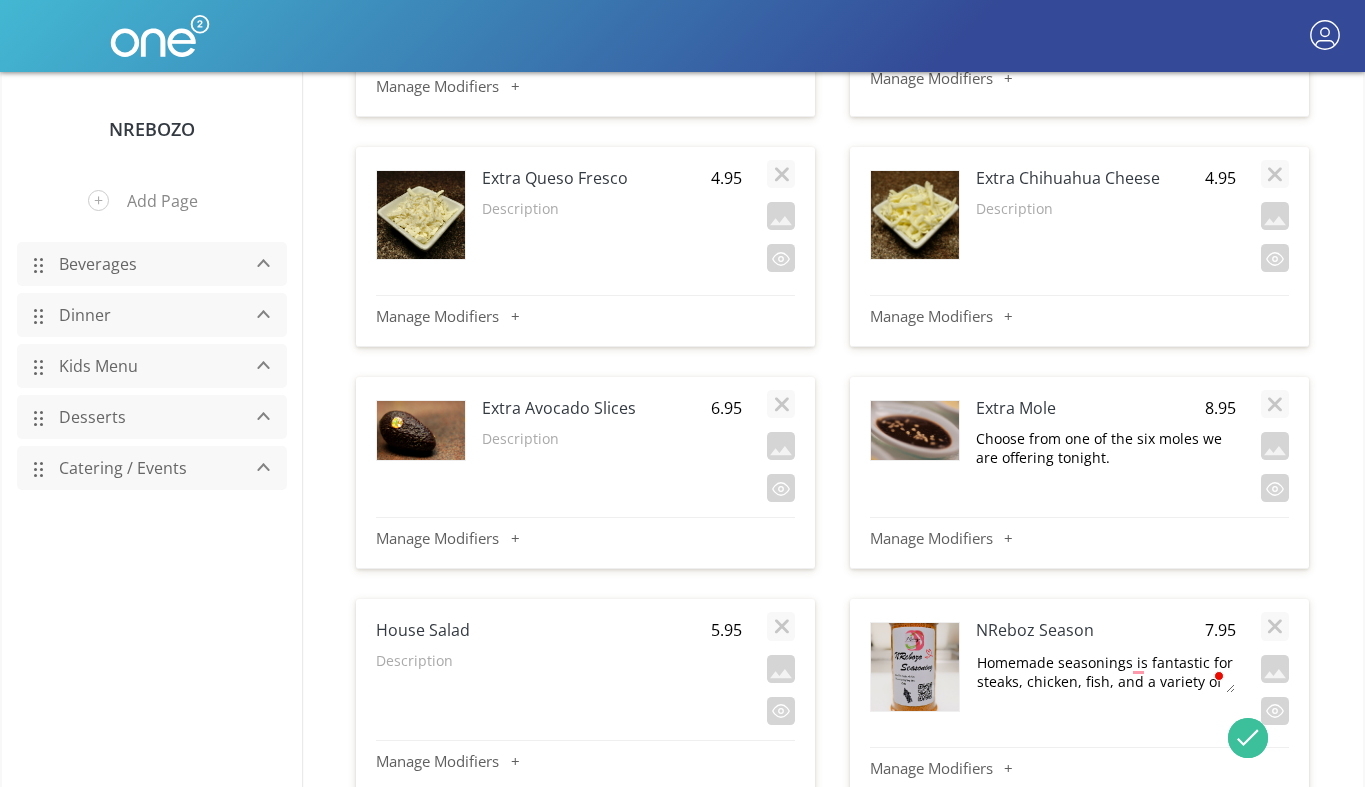 click on "Homemade seasonings is fantastic for steaks, chicken, fish, and a variety of other dishes." at bounding box center (1105, 672) 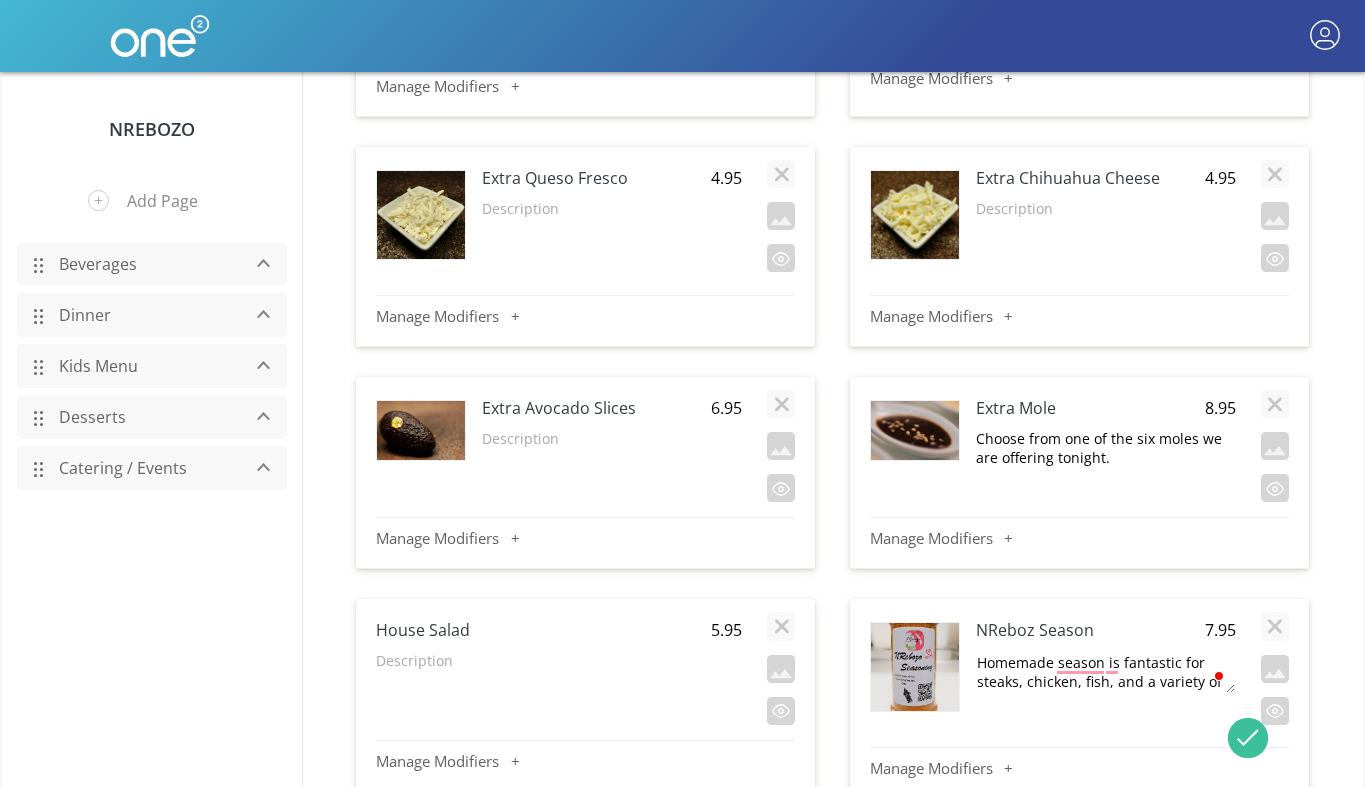 type on "Homemade seasoning is fantastic for steaks, chicken, fish, and a variety of other dishes." 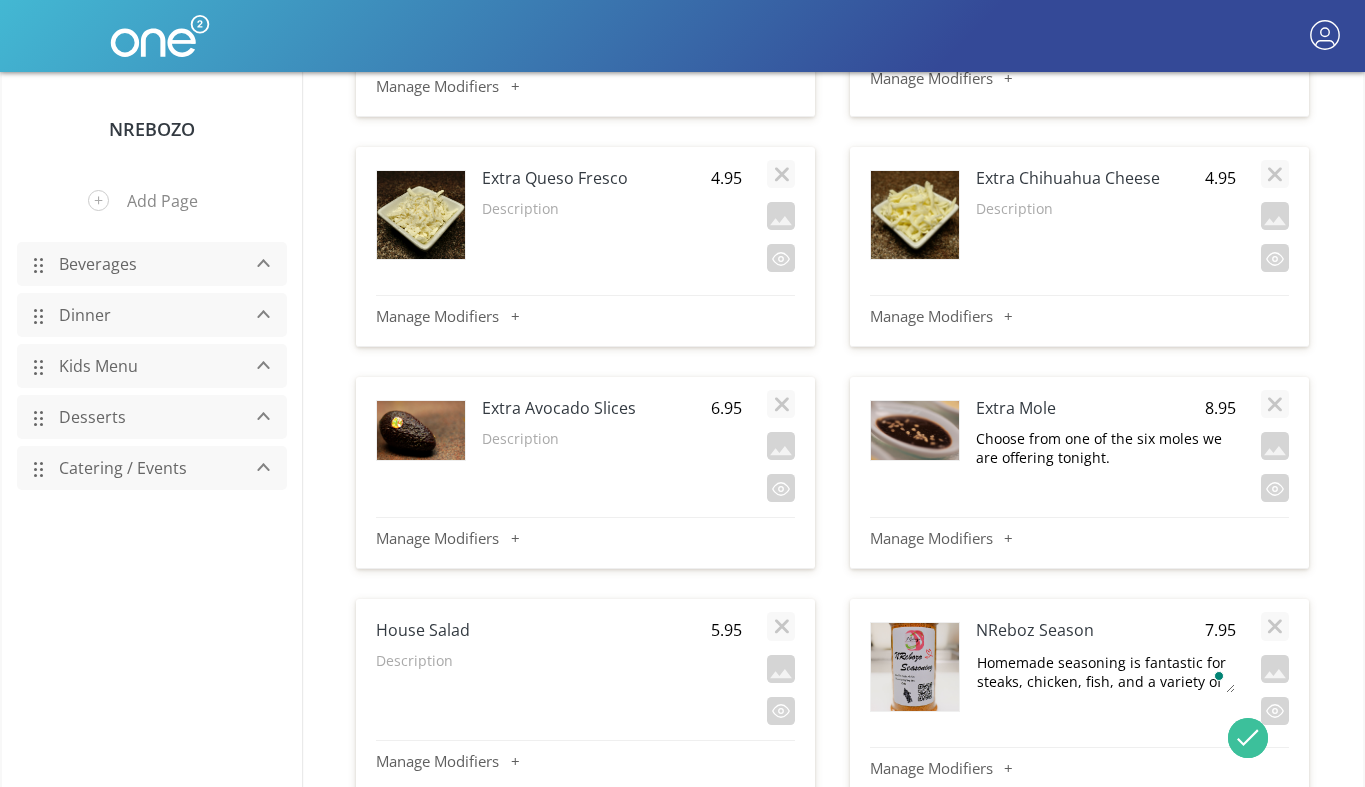 scroll, scrollTop: 18, scrollLeft: 0, axis: vertical 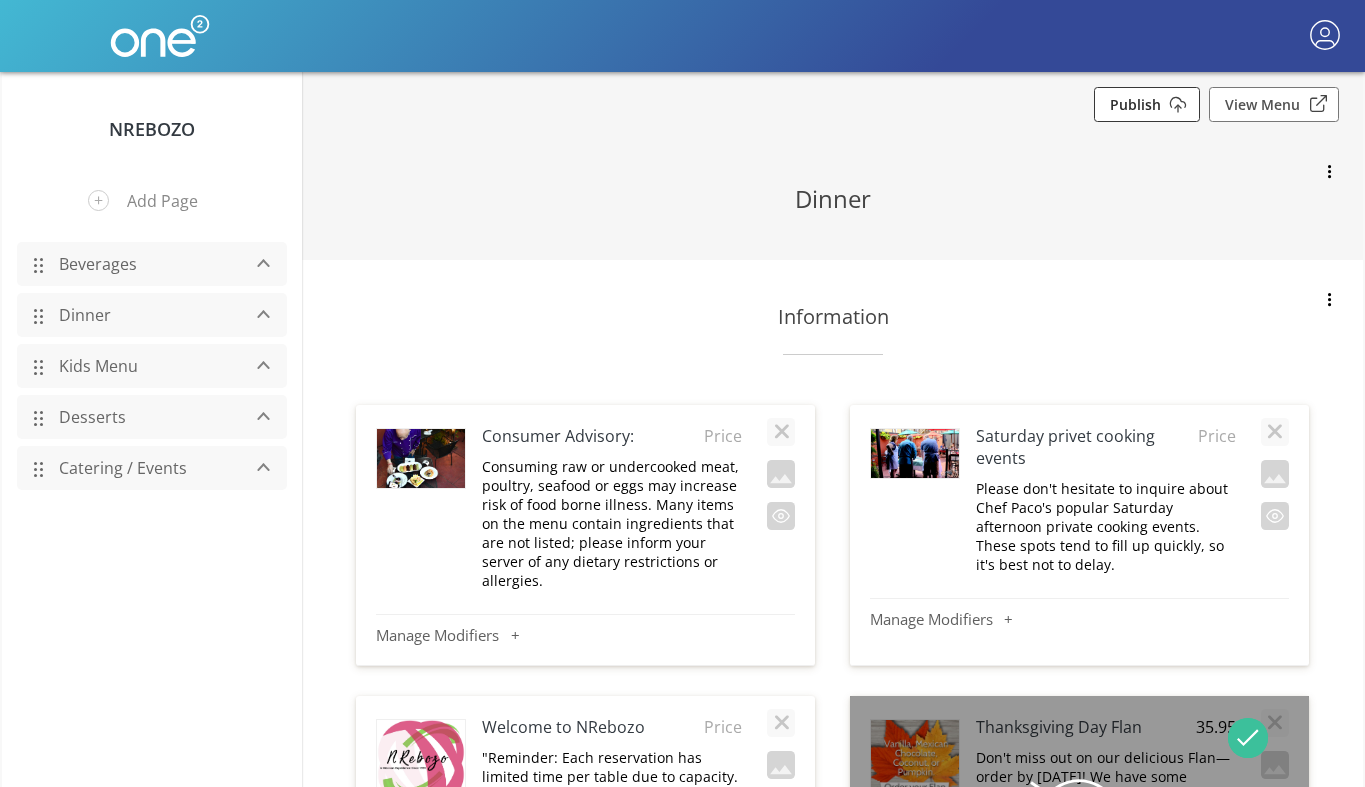 click on "Publish" at bounding box center (1147, 104) 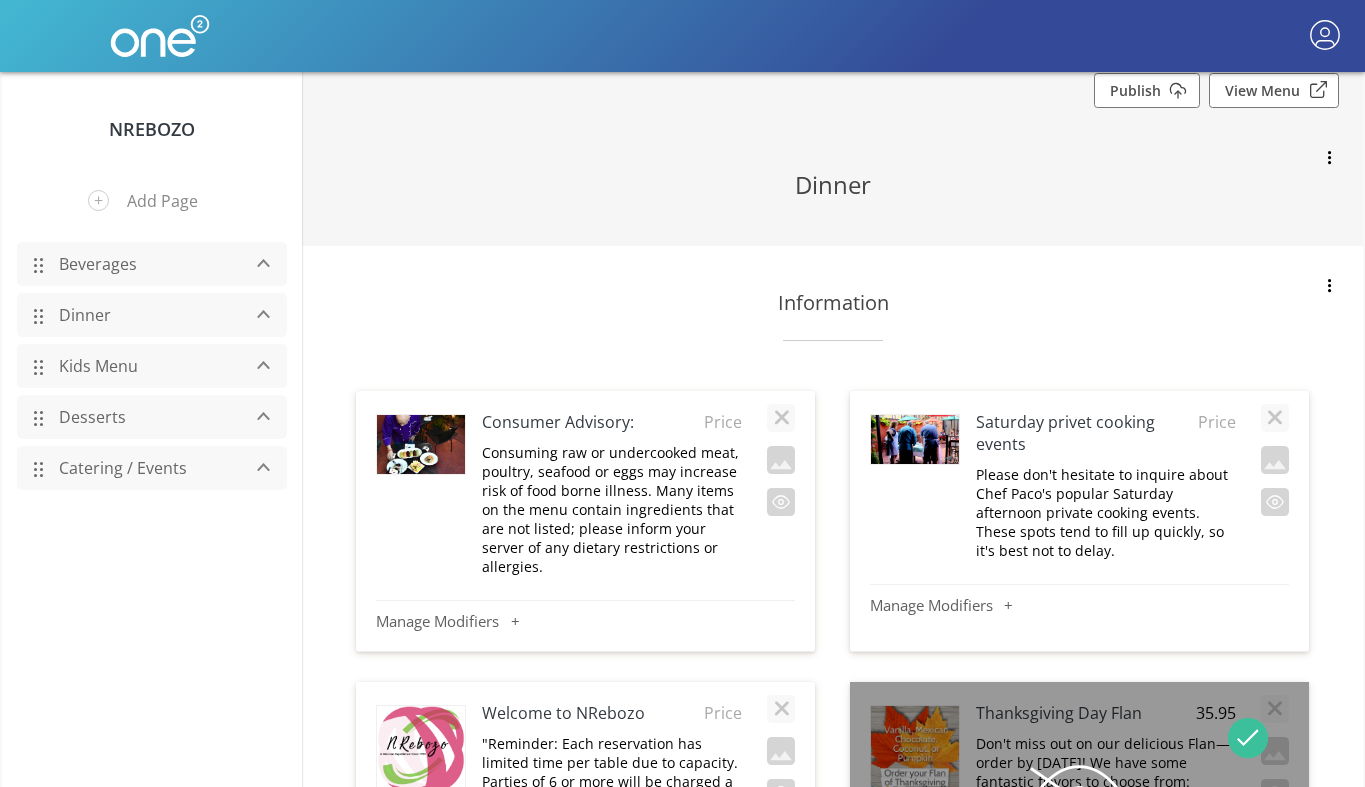 scroll, scrollTop: 1281, scrollLeft: 0, axis: vertical 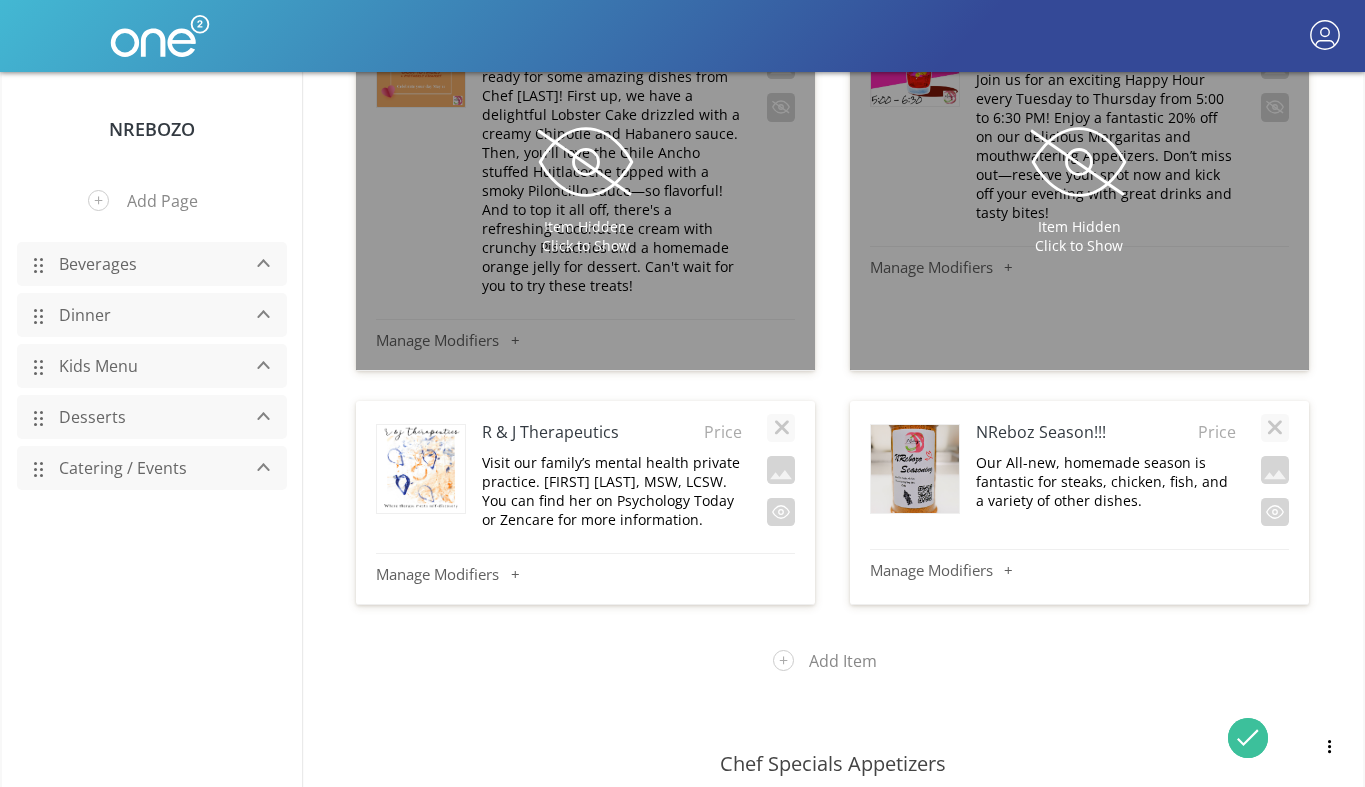 click on "NReboz Season!!!" at bounding box center (1080, 432) 